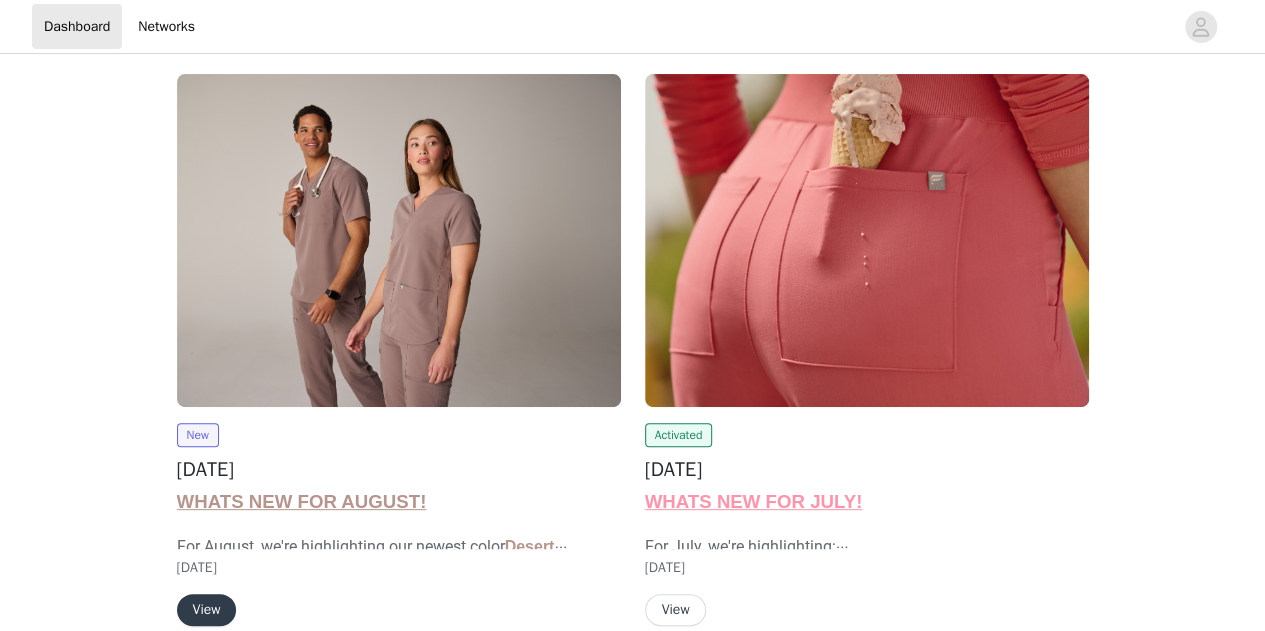 scroll, scrollTop: 300, scrollLeft: 0, axis: vertical 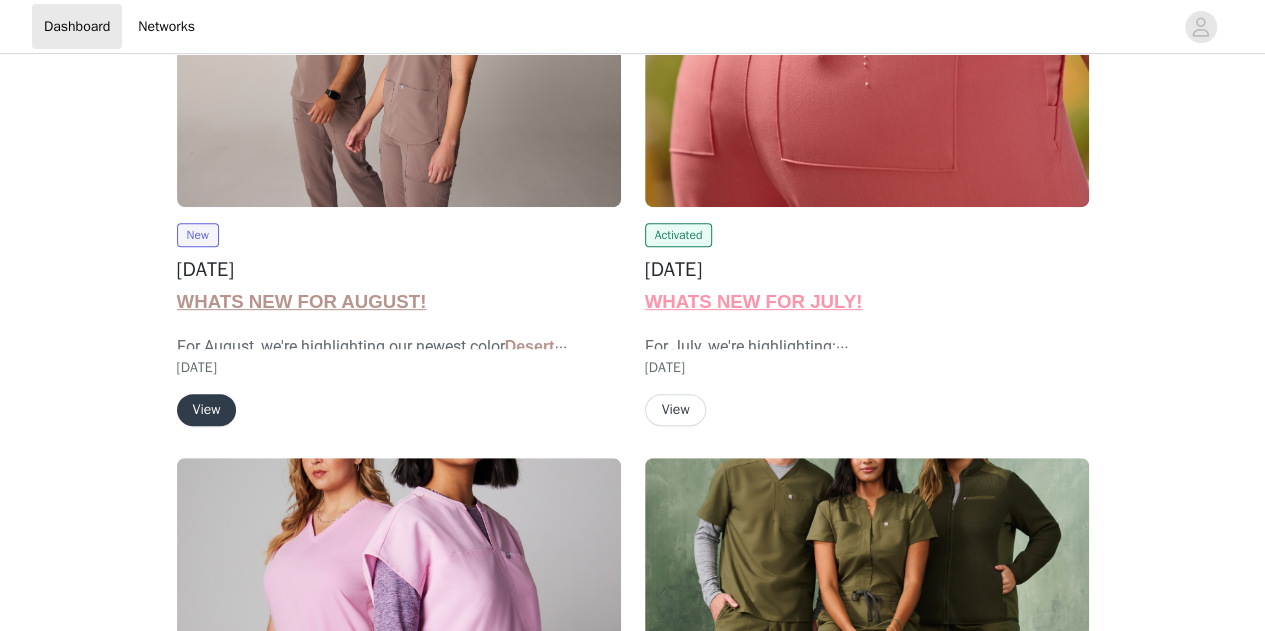 click on "View" at bounding box center (207, 410) 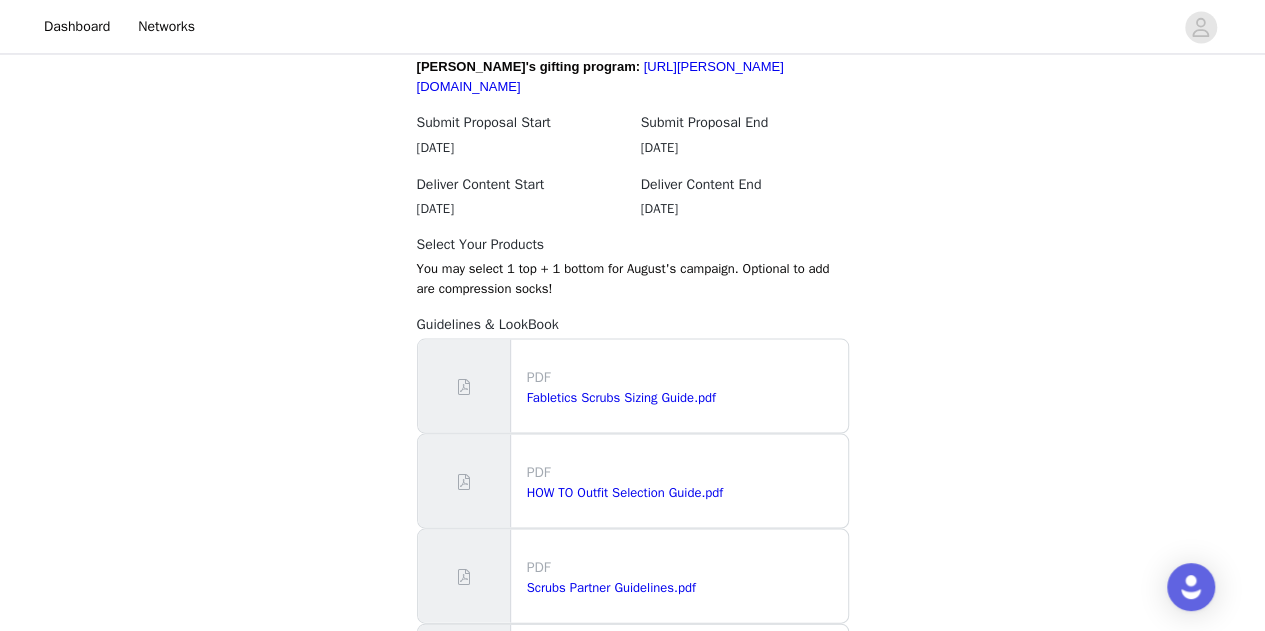 scroll, scrollTop: 1983, scrollLeft: 0, axis: vertical 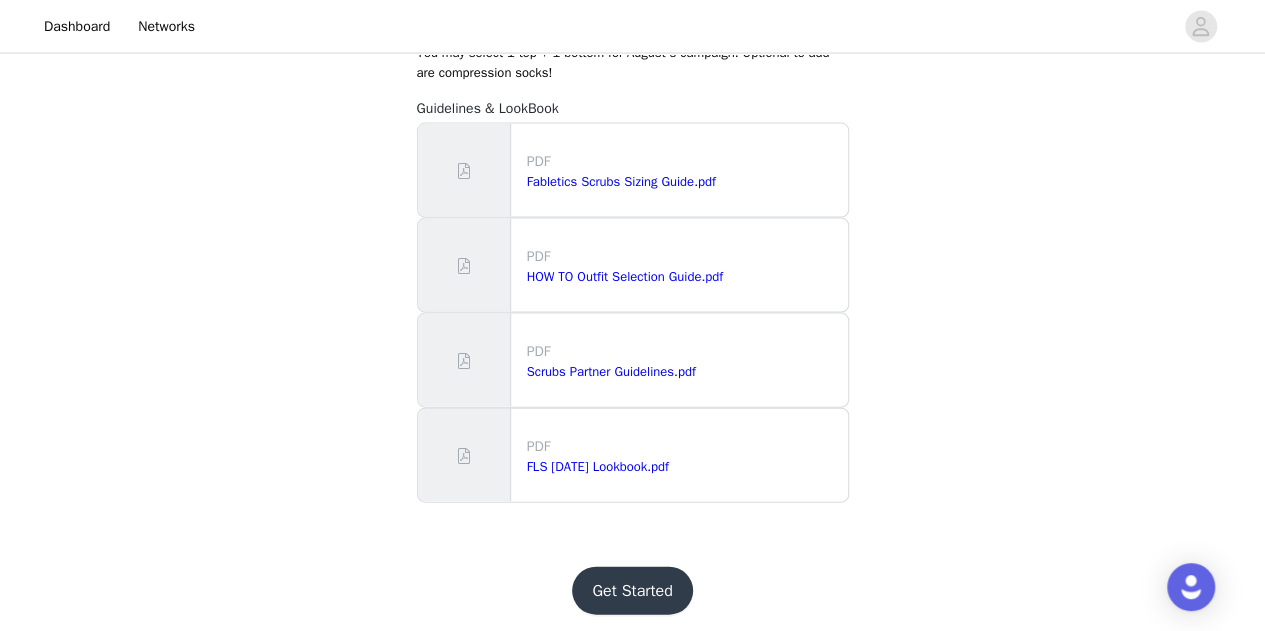 click on "Get Started" at bounding box center (632, 591) 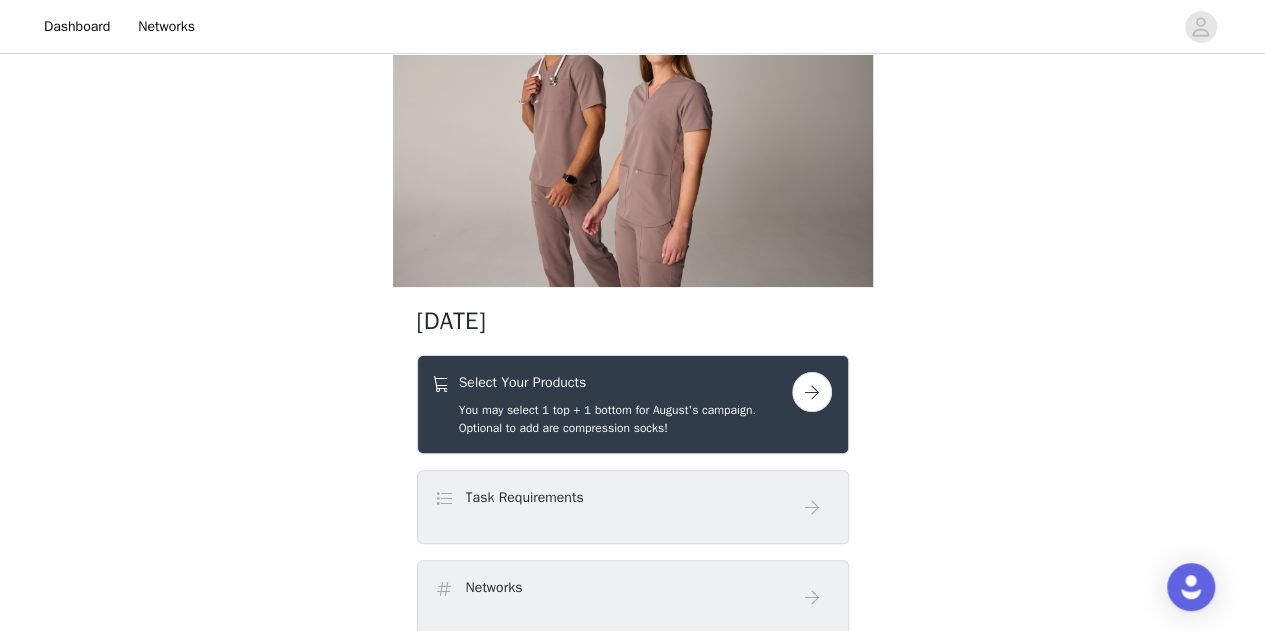 scroll, scrollTop: 200, scrollLeft: 0, axis: vertical 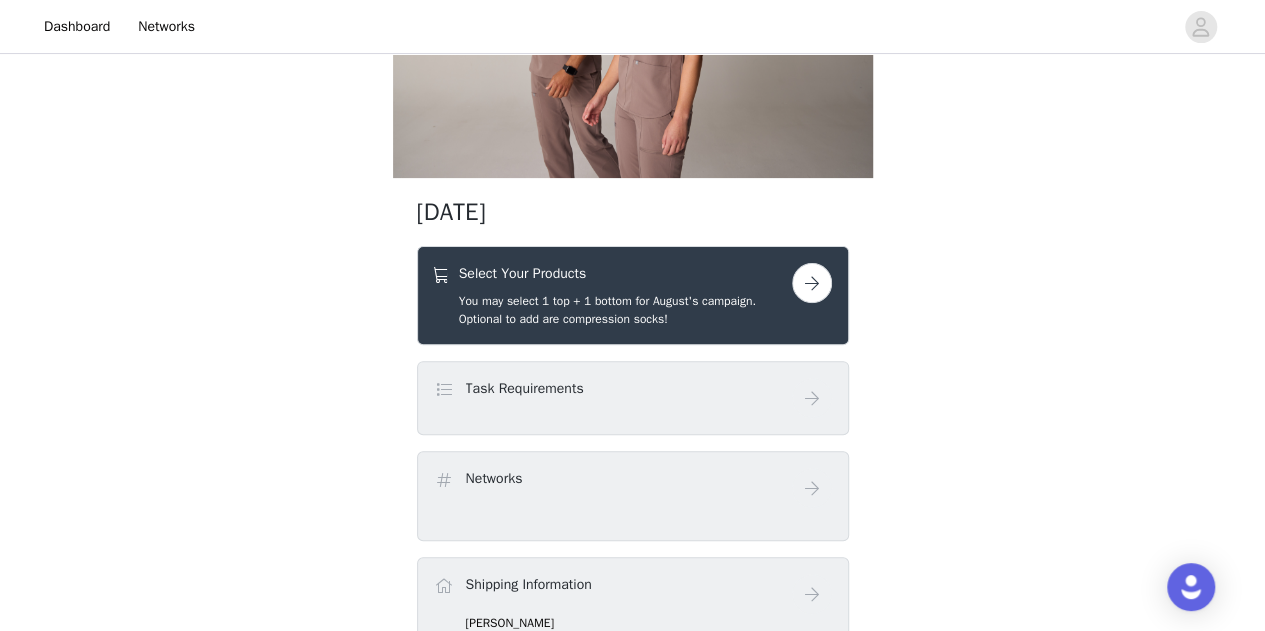 click at bounding box center (812, 283) 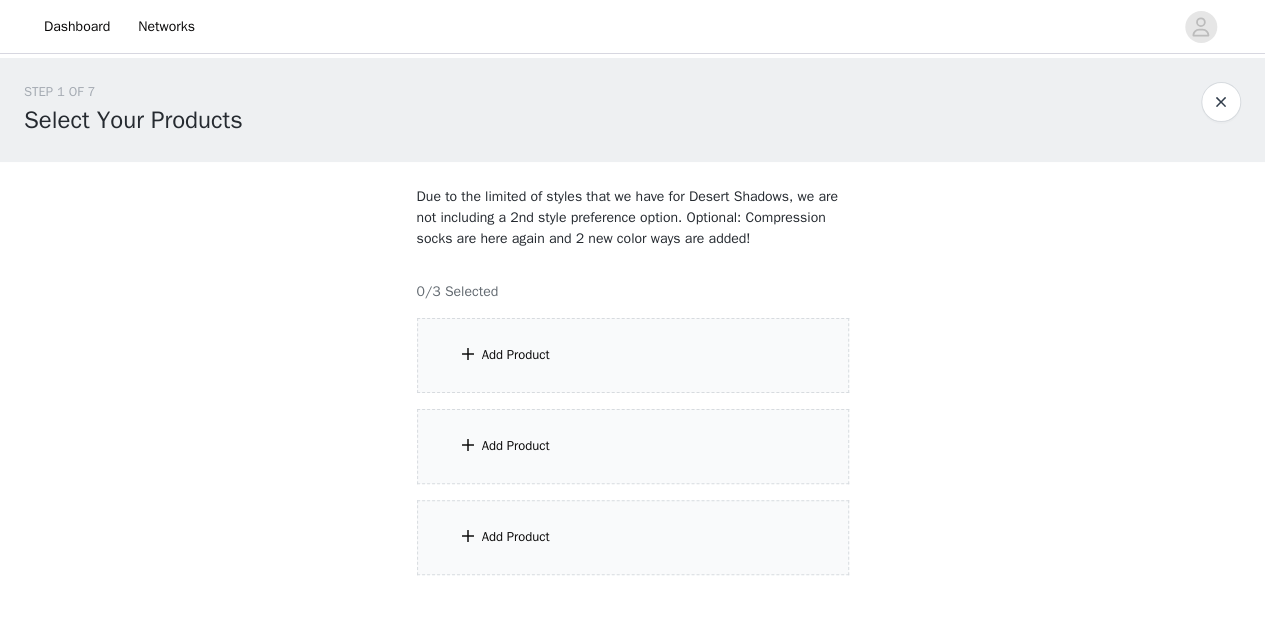 scroll, scrollTop: 100, scrollLeft: 0, axis: vertical 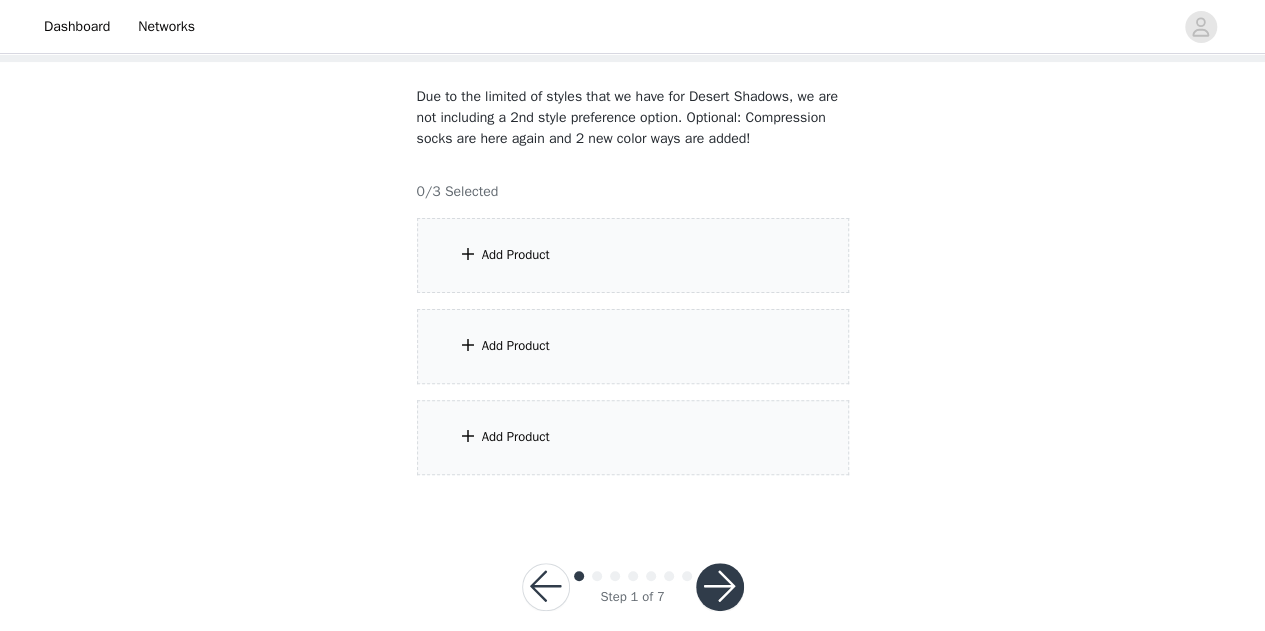 click on "Add Product" at bounding box center (633, 255) 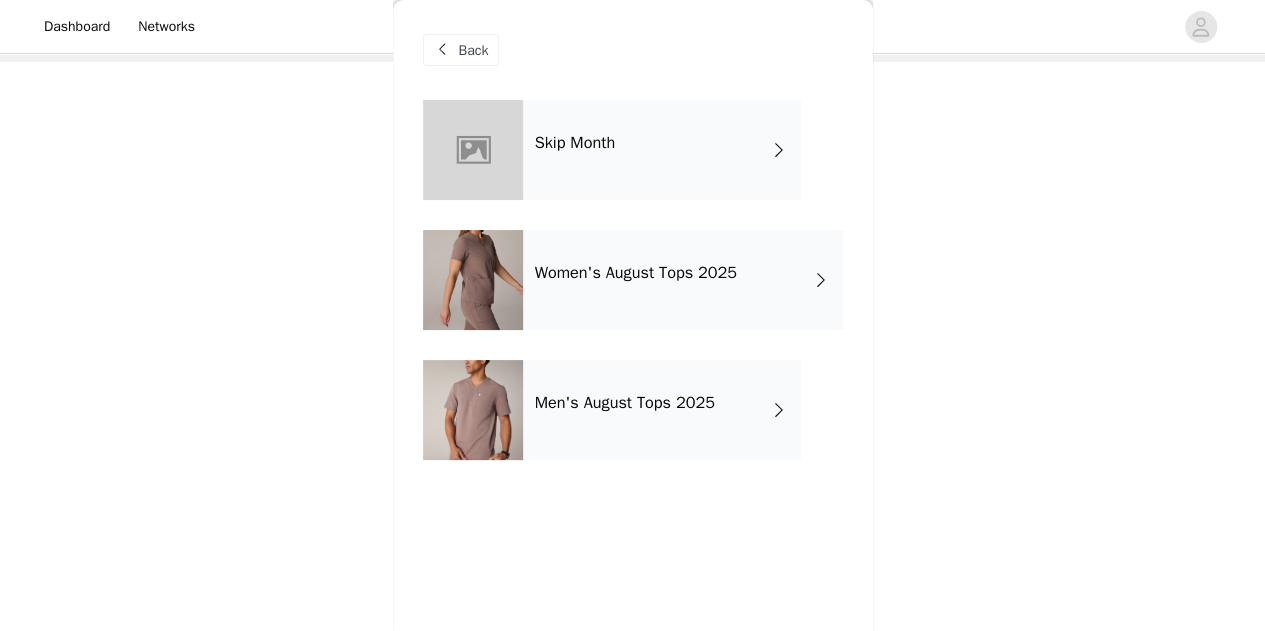 click on "Women's August Tops 2025" at bounding box center (683, 280) 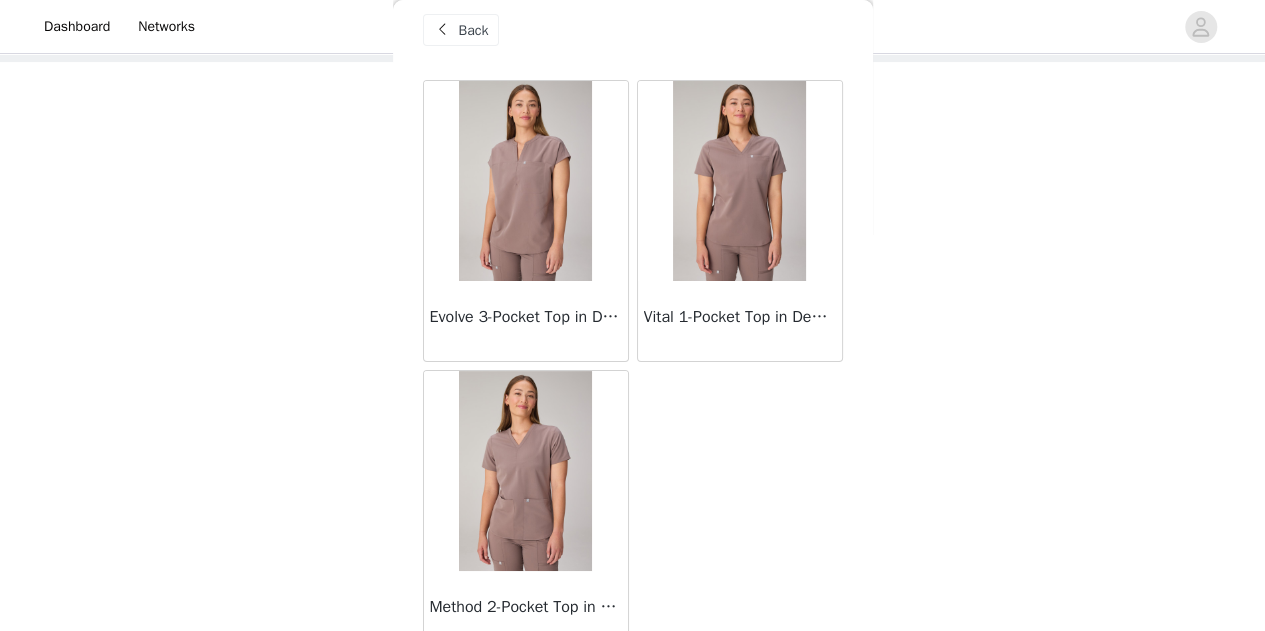 scroll, scrollTop: 0, scrollLeft: 0, axis: both 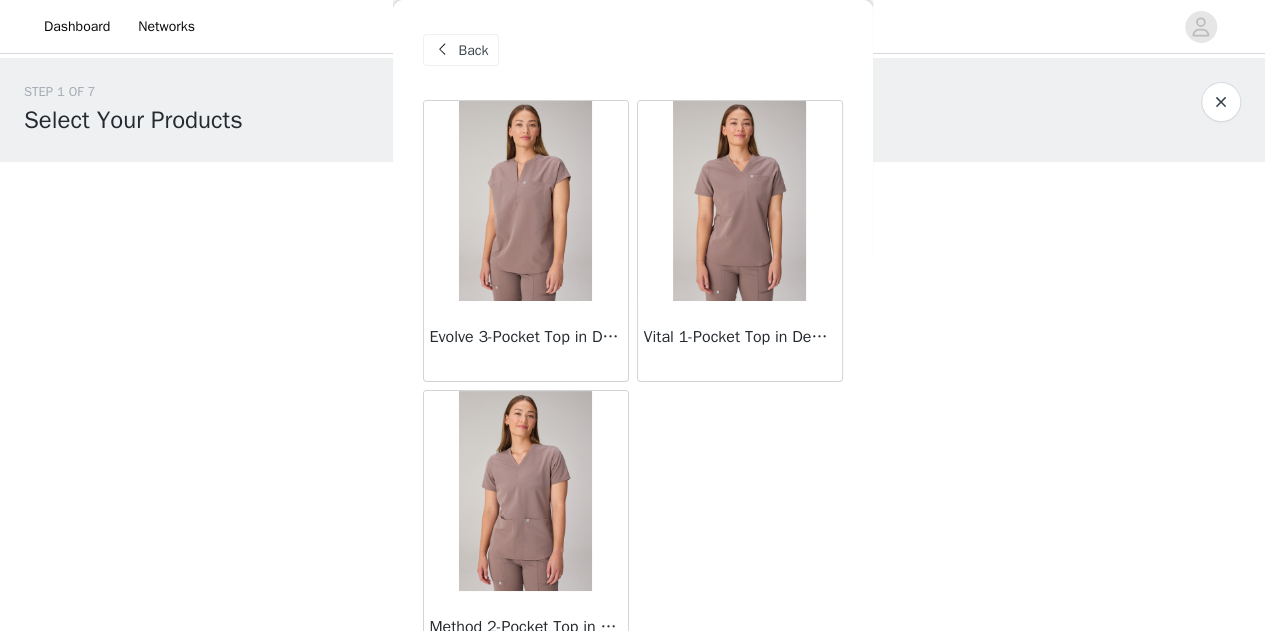 click on "Back" at bounding box center [474, 50] 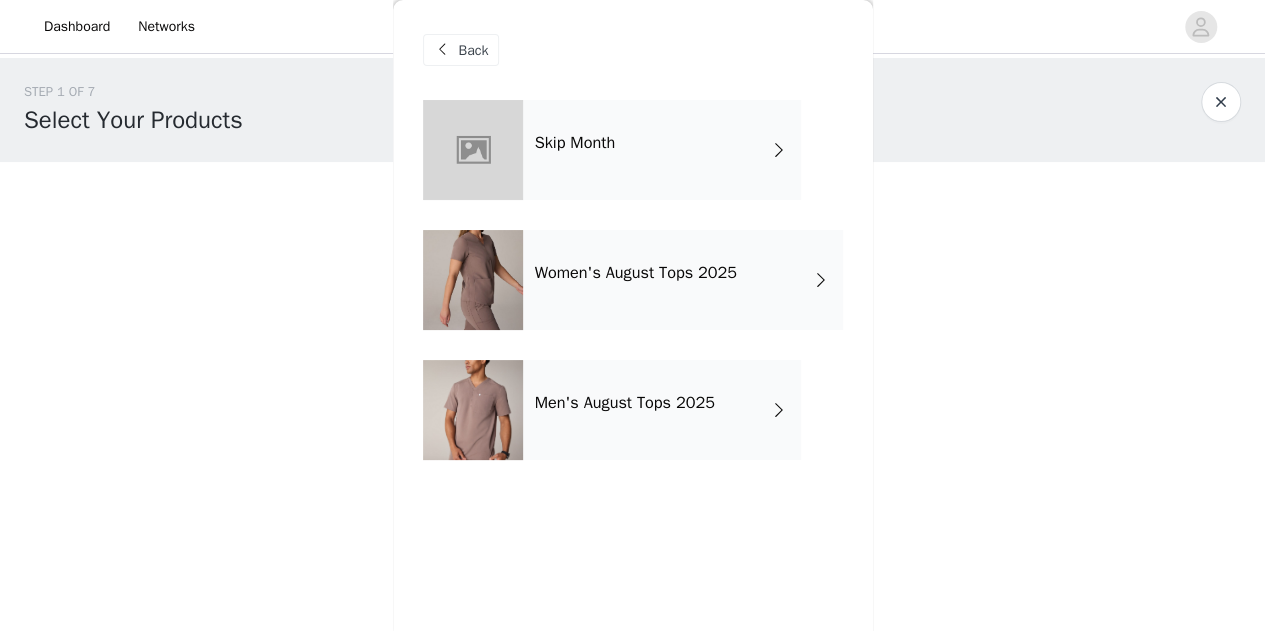 click on "Back" at bounding box center (474, 50) 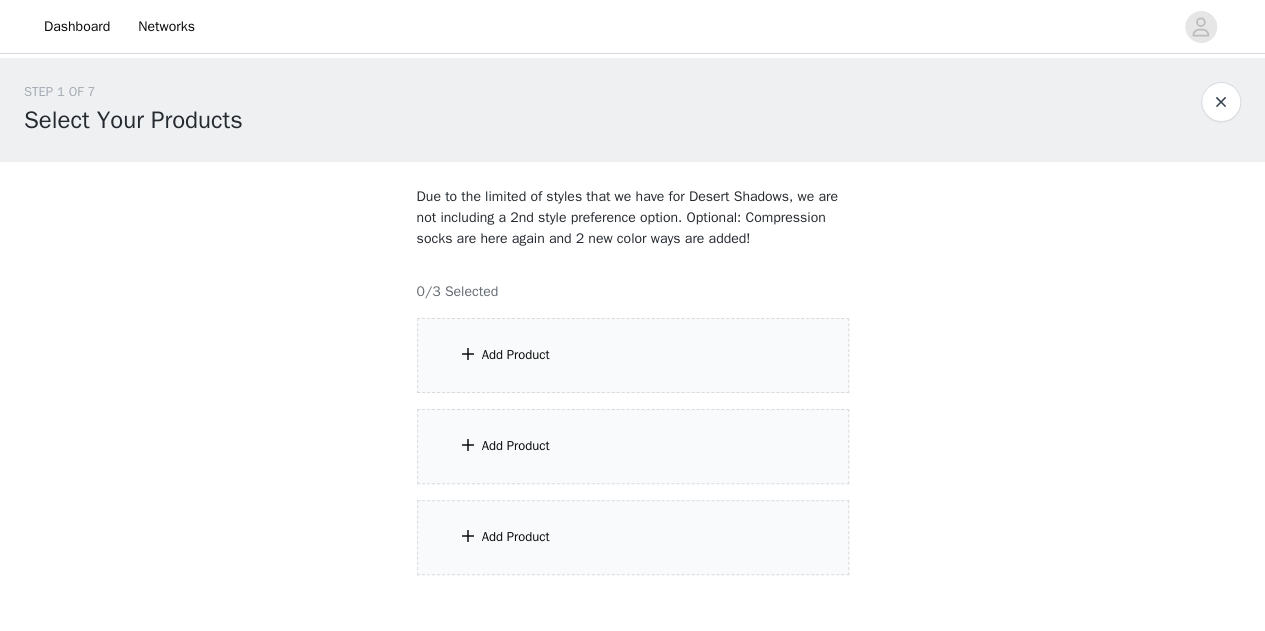 click on "Add Product" at bounding box center [633, 355] 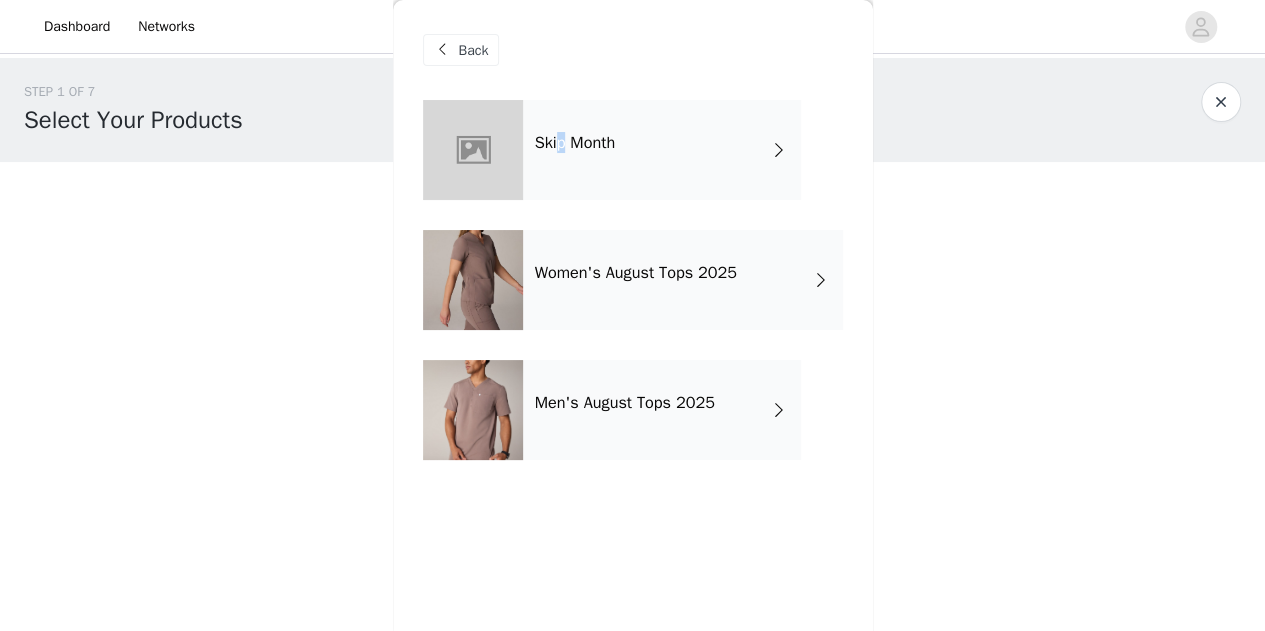 click on "Skip Month" at bounding box center (575, 143) 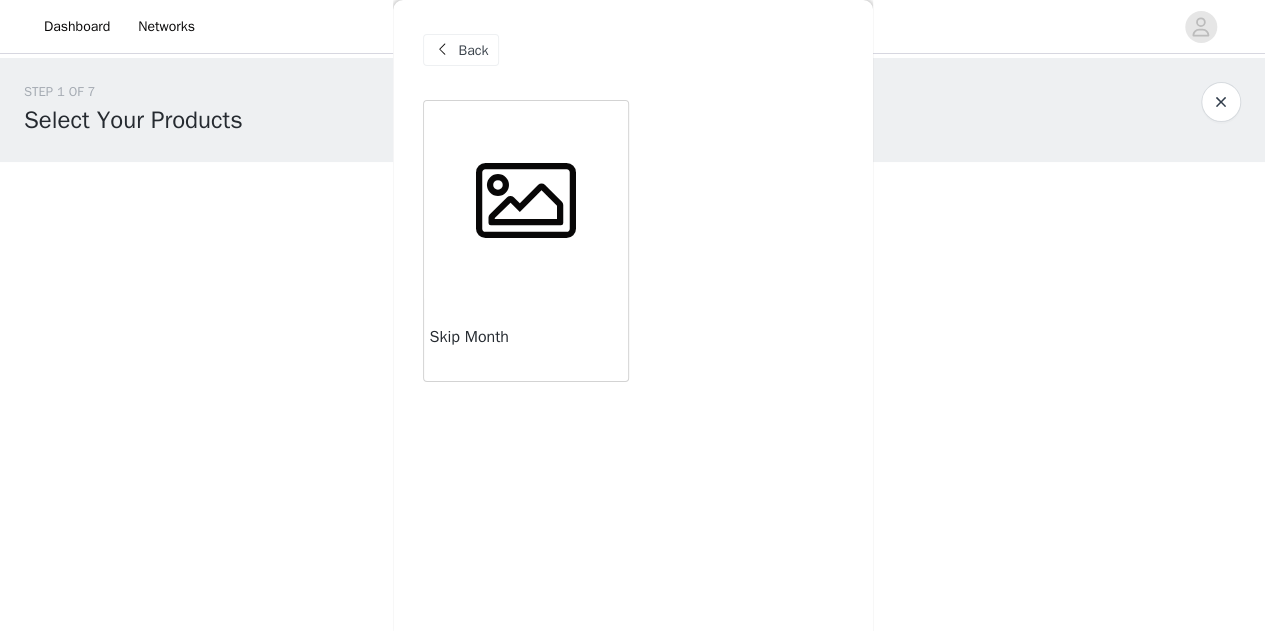click on "Skip Month" at bounding box center [526, 337] 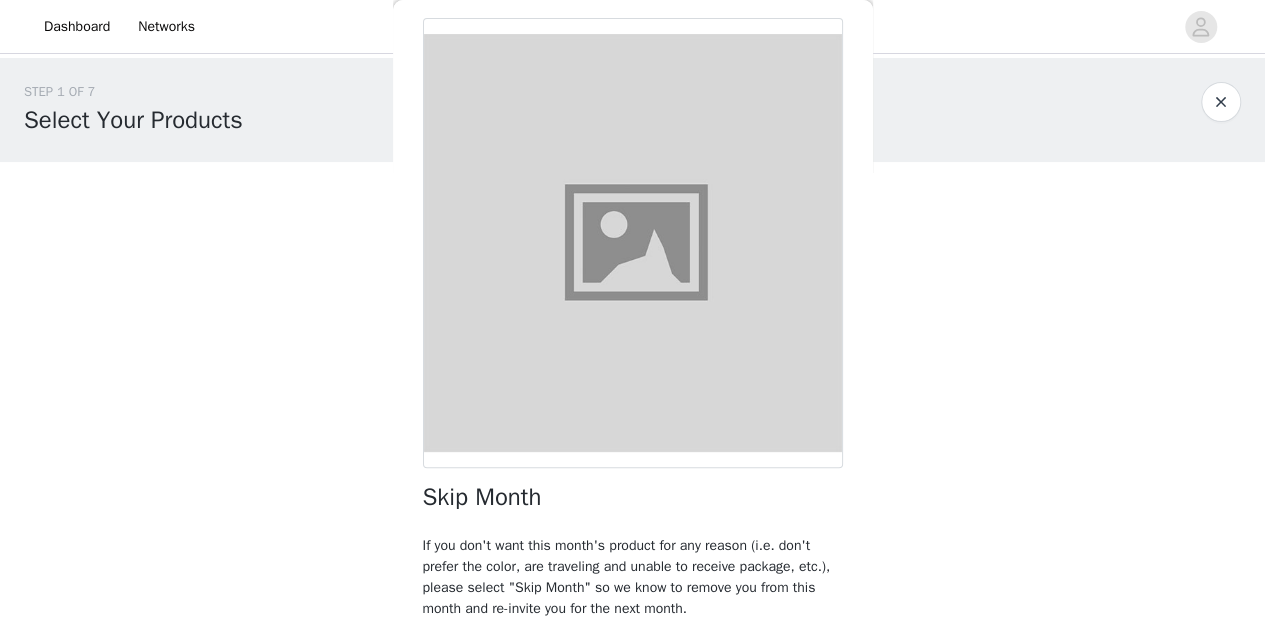 scroll, scrollTop: 154, scrollLeft: 0, axis: vertical 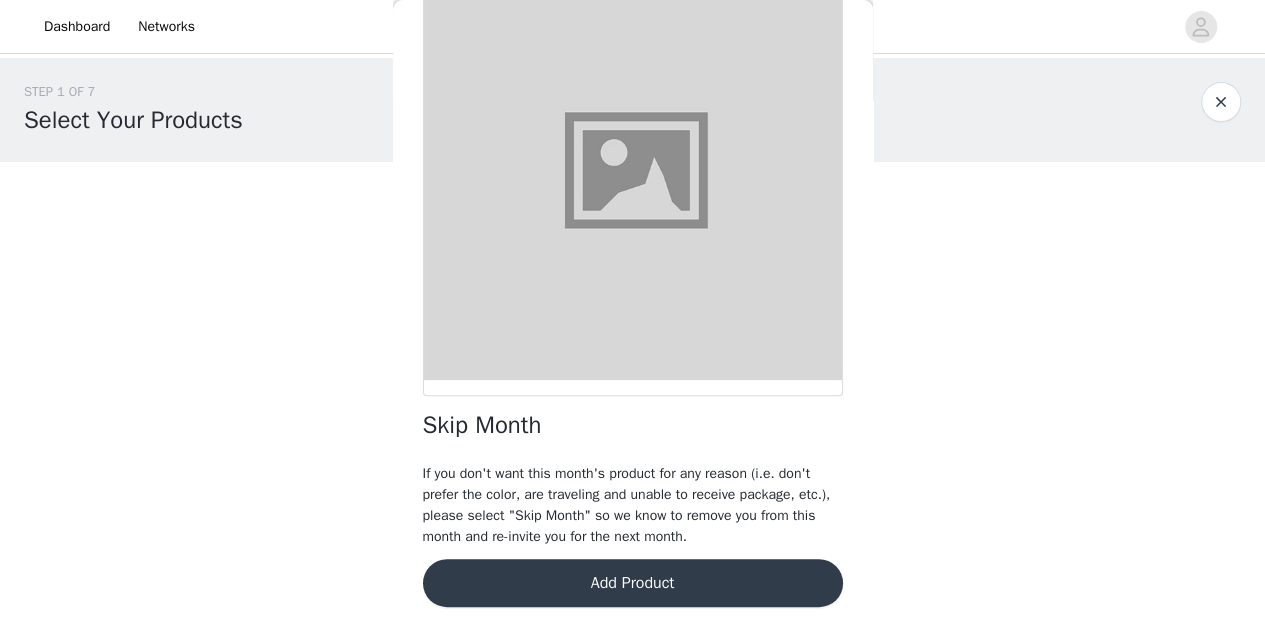 click on "Add Product" at bounding box center (633, 583) 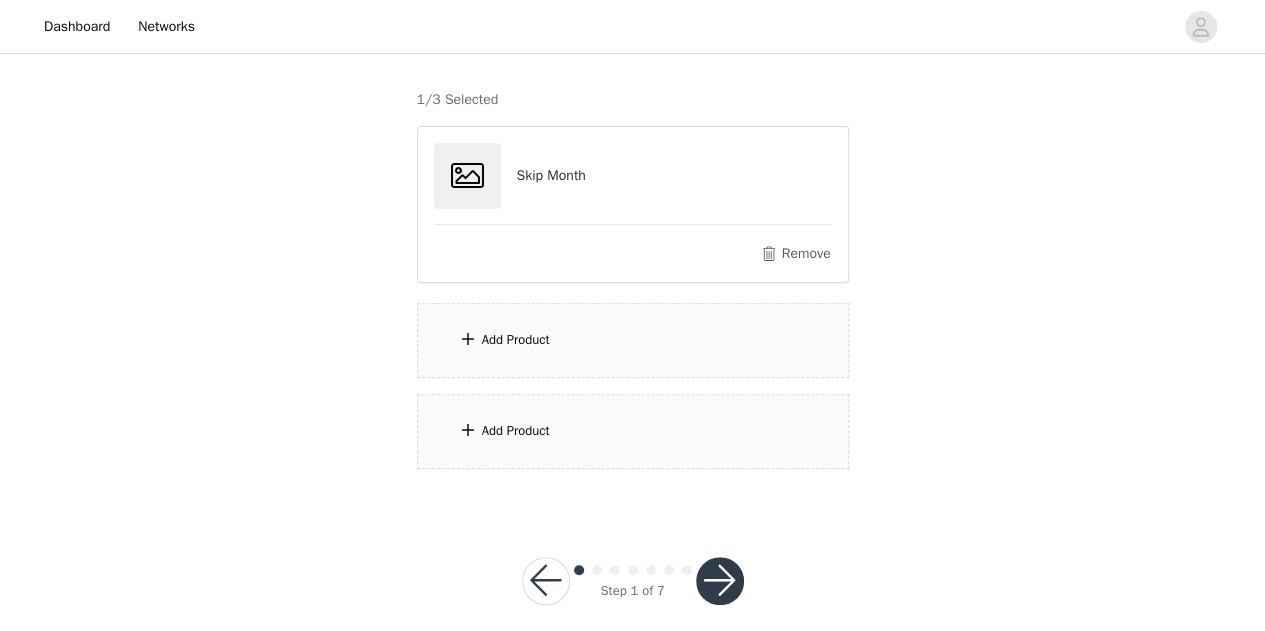scroll, scrollTop: 200, scrollLeft: 0, axis: vertical 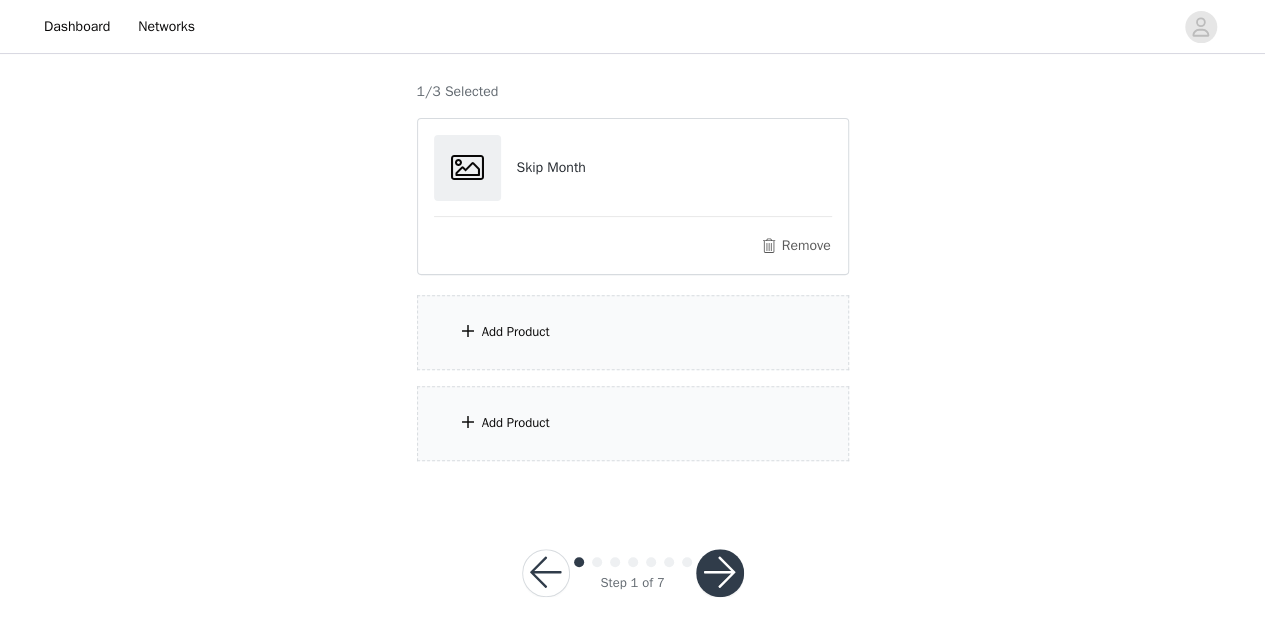 click on "Add Product" at bounding box center (633, 332) 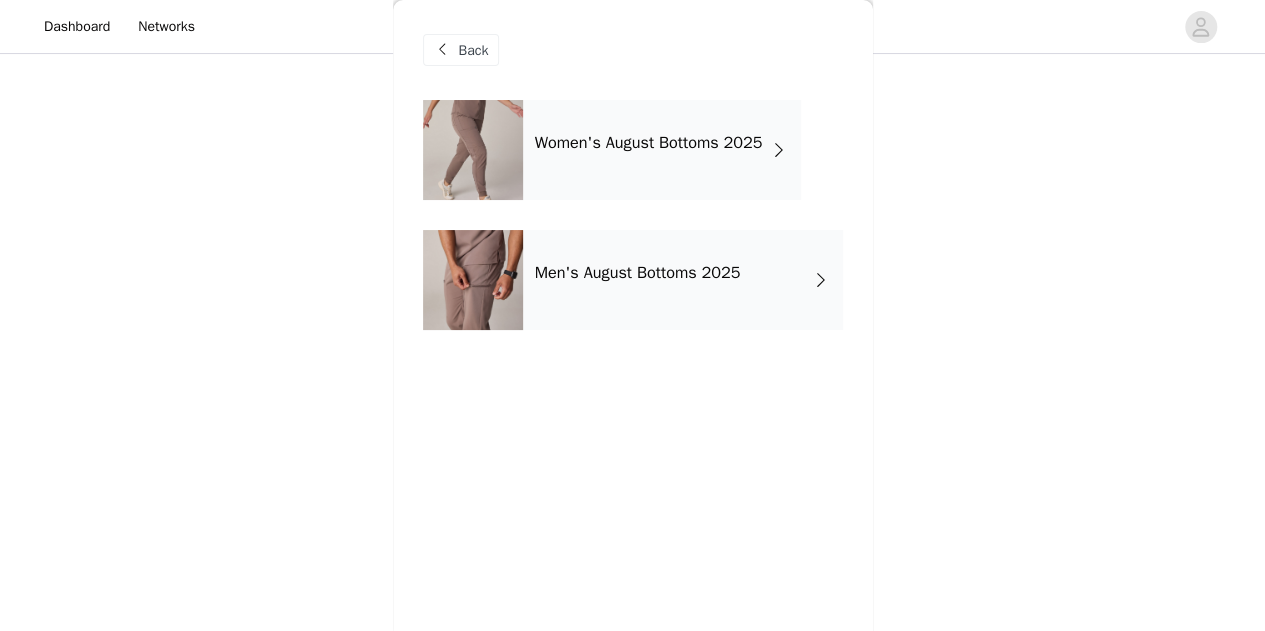 scroll, scrollTop: 212, scrollLeft: 0, axis: vertical 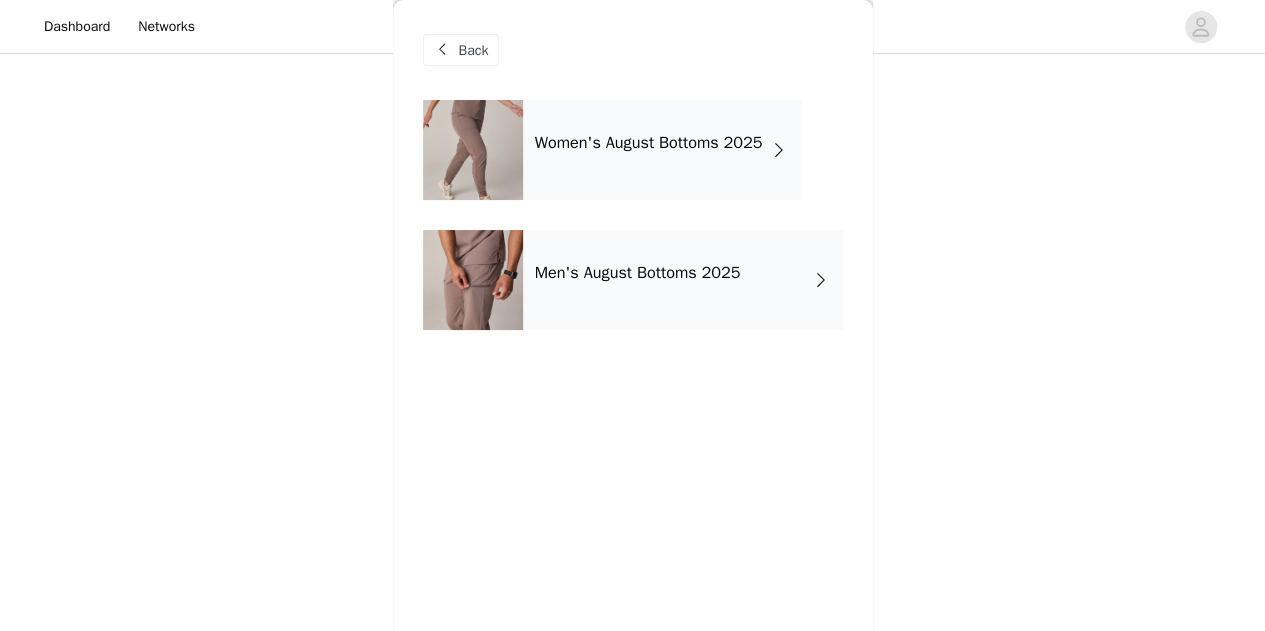 click on "Back" at bounding box center [474, 50] 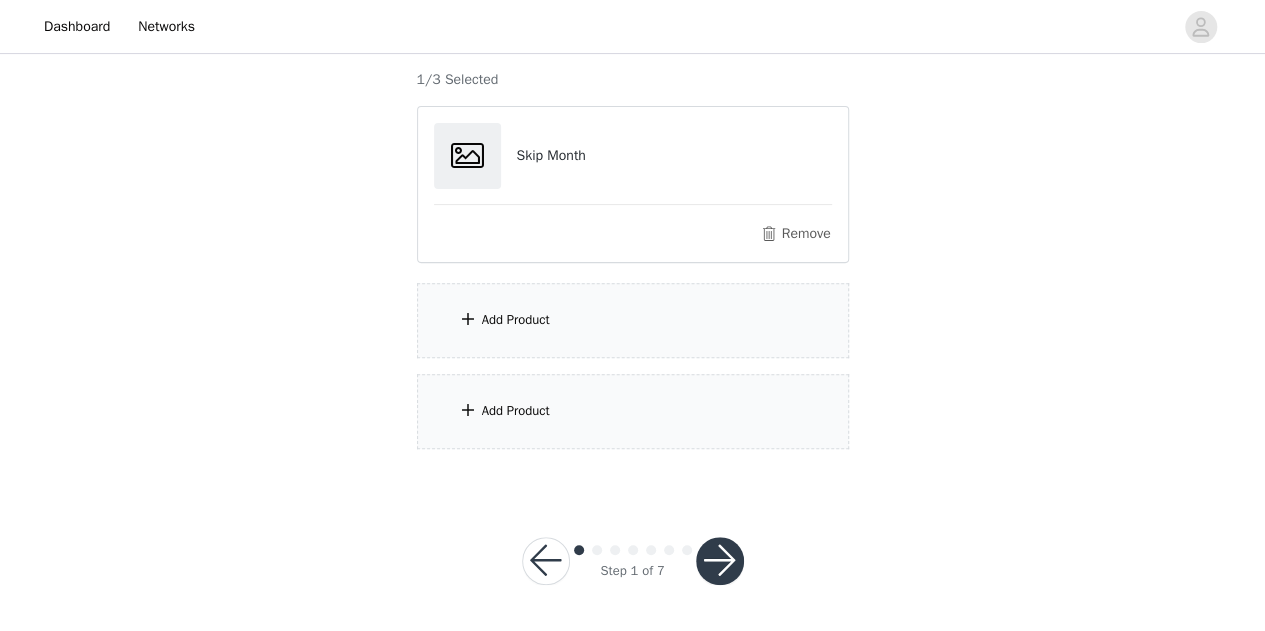 click on "Add Product" at bounding box center [633, 411] 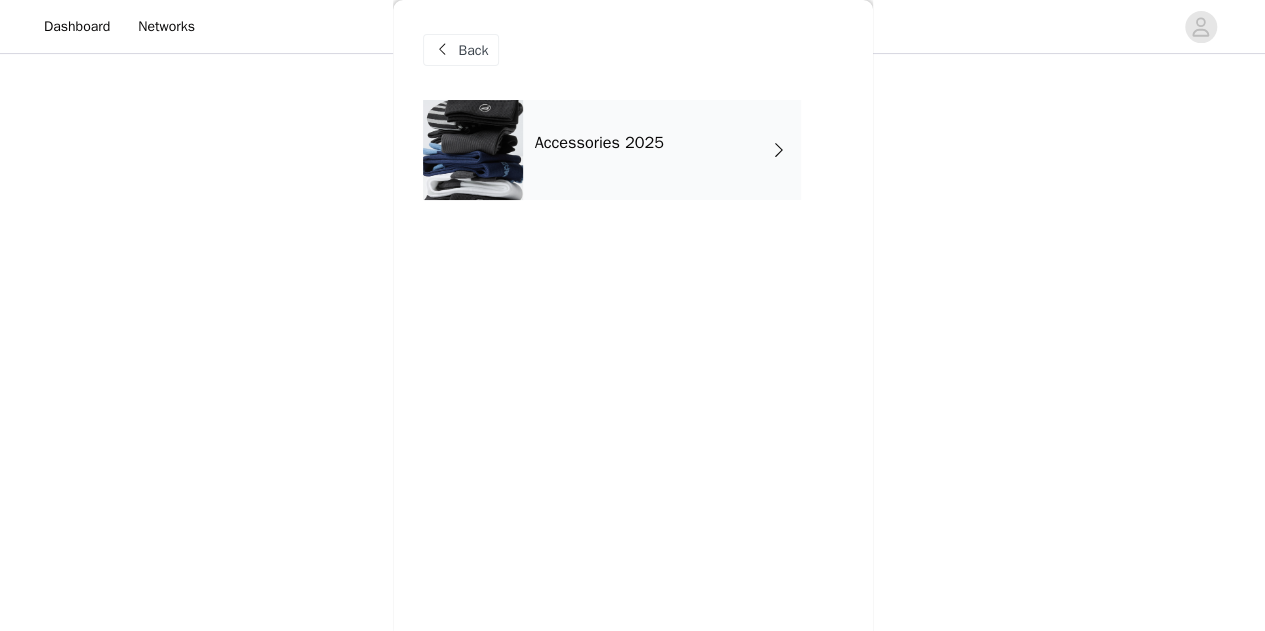click on "Back" at bounding box center (461, 50) 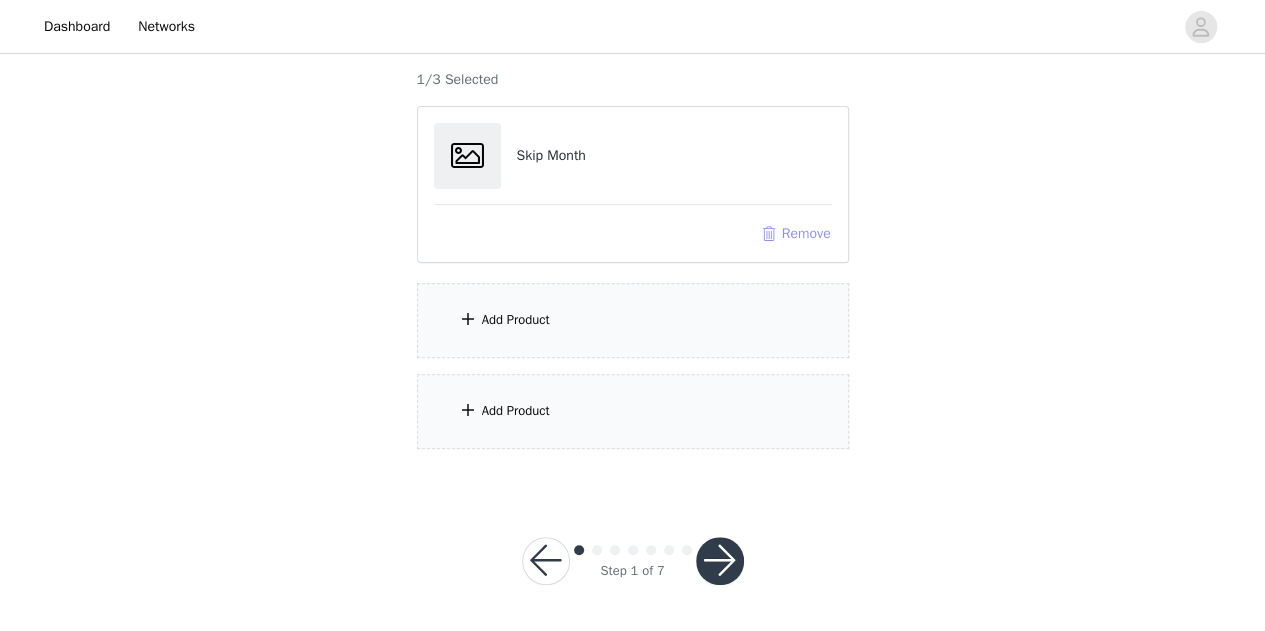 click on "Remove" at bounding box center [795, 234] 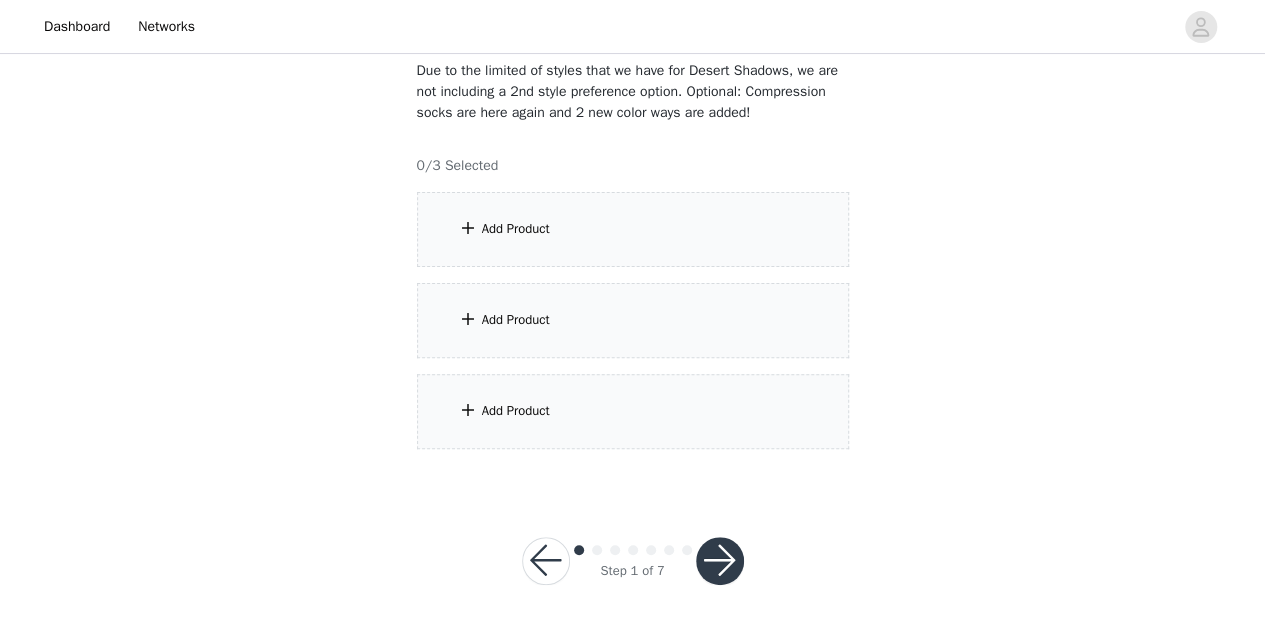 click on "Add Product" at bounding box center (633, 229) 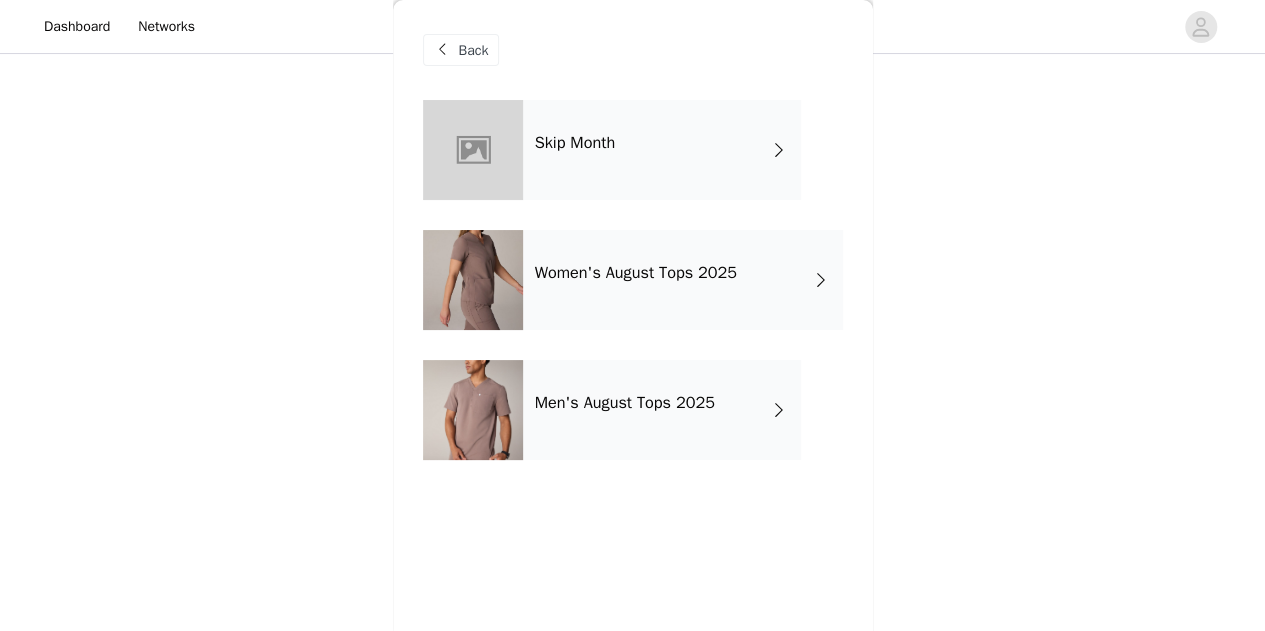 click on "Women's August Tops 2025" at bounding box center [683, 280] 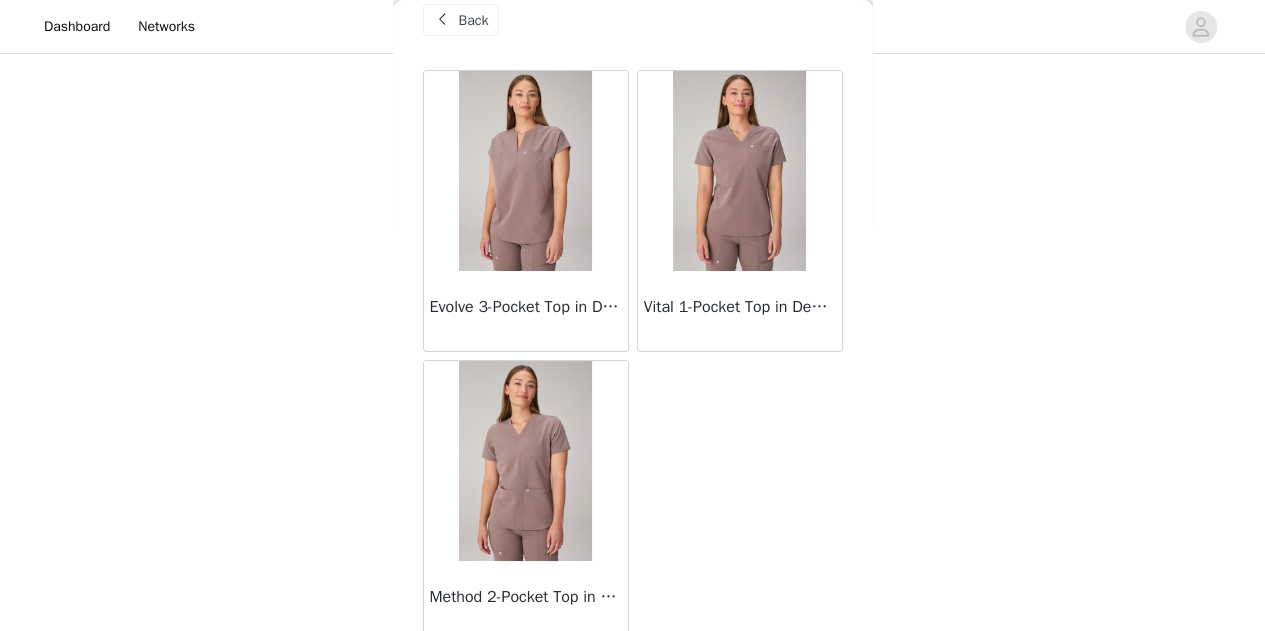 scroll, scrollTop: 43, scrollLeft: 0, axis: vertical 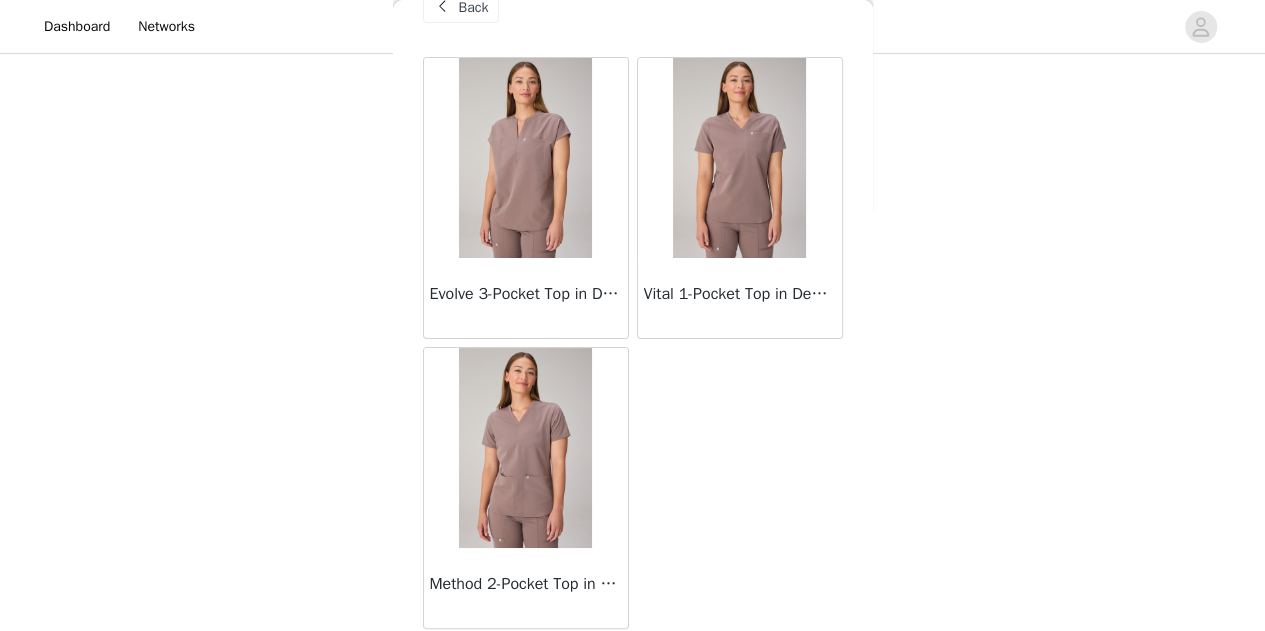 click on "Evolve 3-Pocket Top in Desert Shadows" at bounding box center (526, 298) 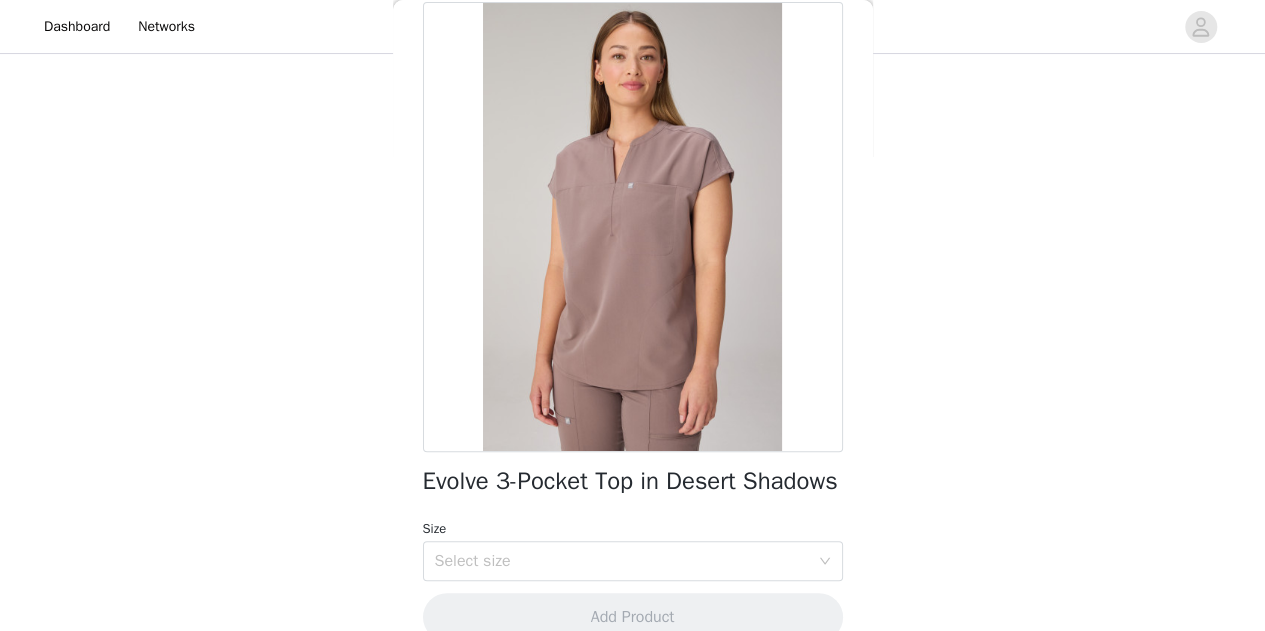 scroll, scrollTop: 158, scrollLeft: 0, axis: vertical 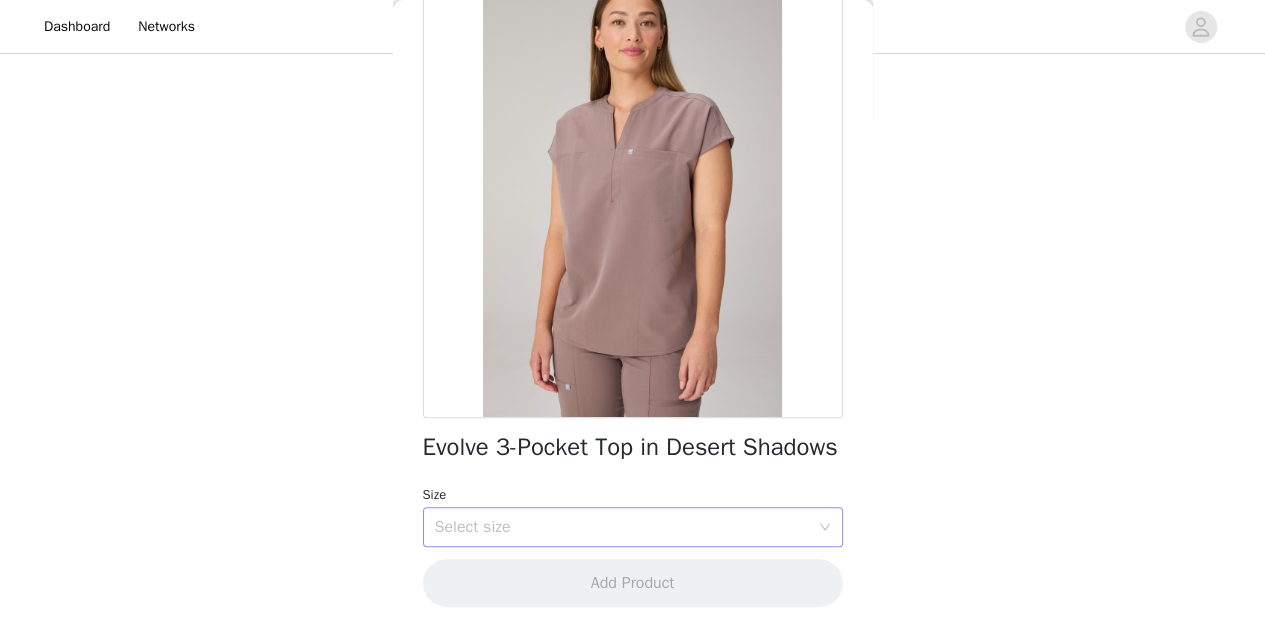 click on "Select size" at bounding box center (622, 527) 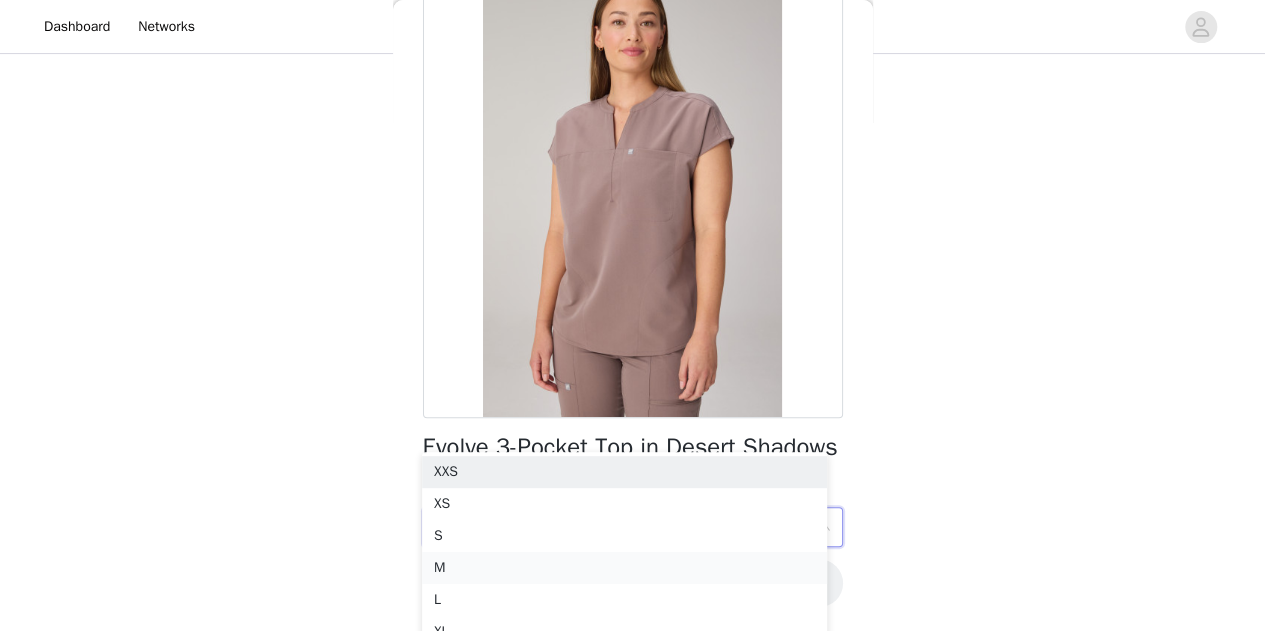 scroll, scrollTop: 296, scrollLeft: 0, axis: vertical 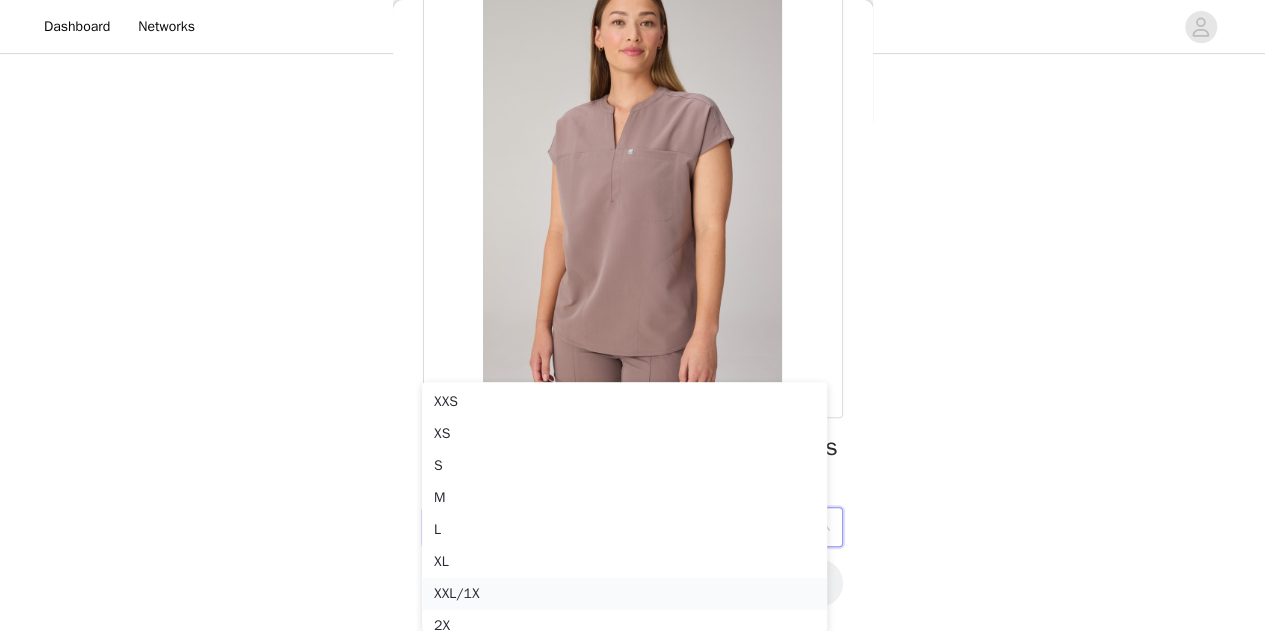 click on "XXL/1X" at bounding box center [624, 594] 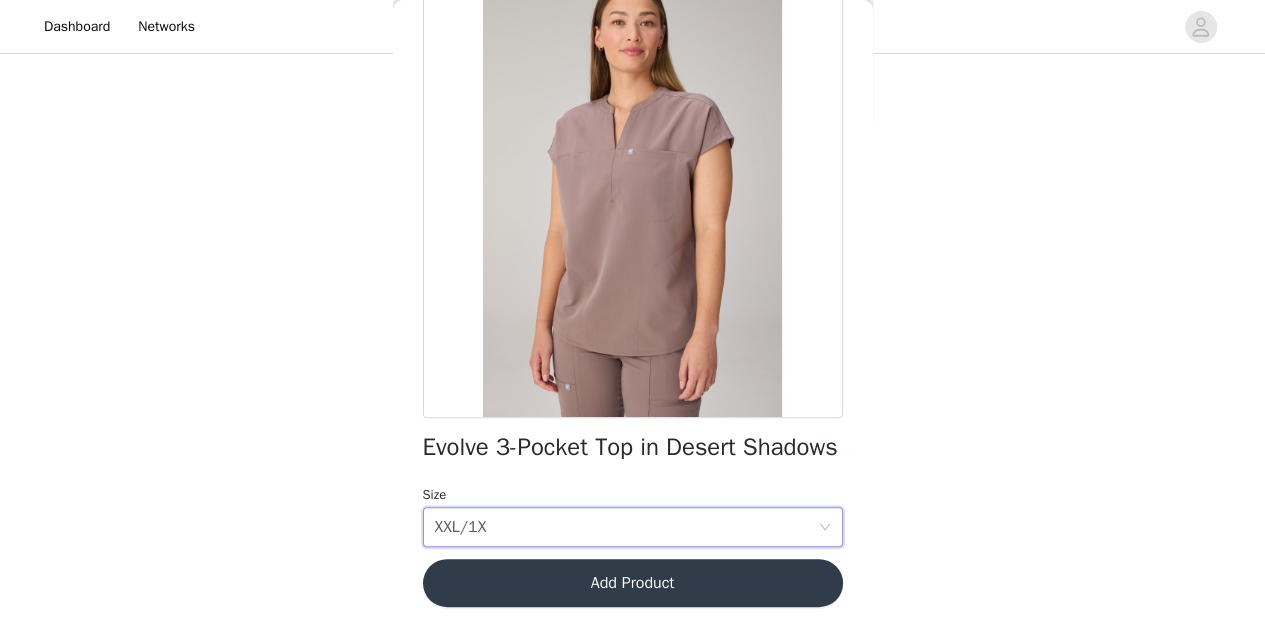 scroll, scrollTop: 126, scrollLeft: 0, axis: vertical 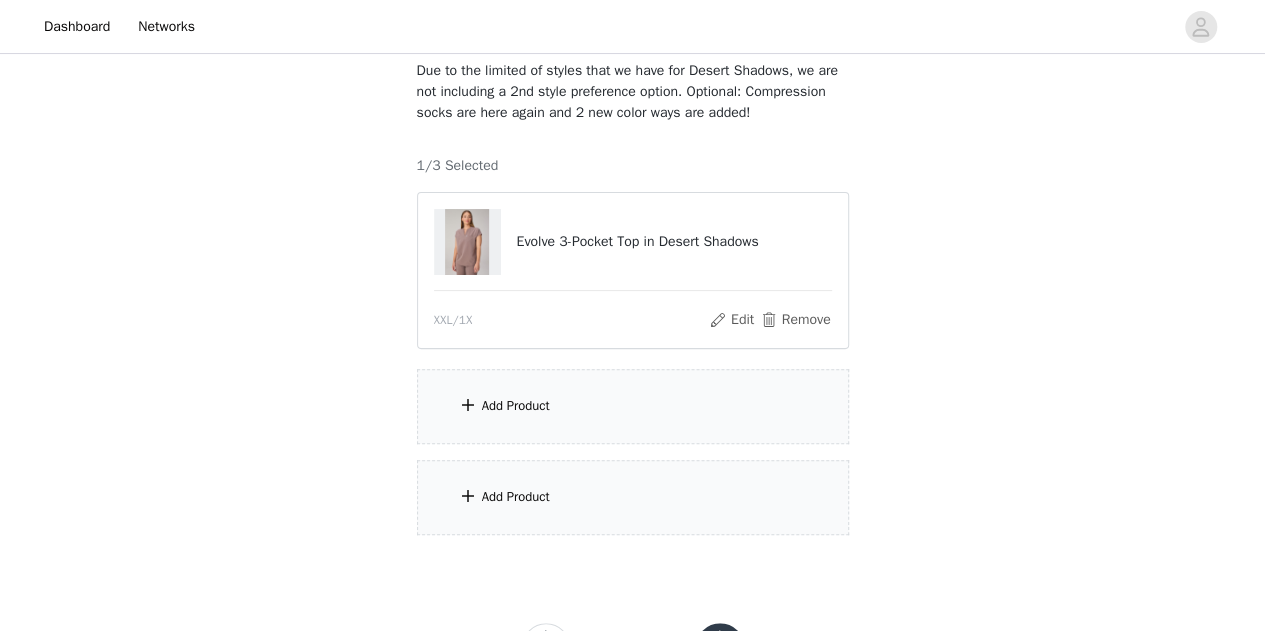 click on "Add Product" at bounding box center [633, 406] 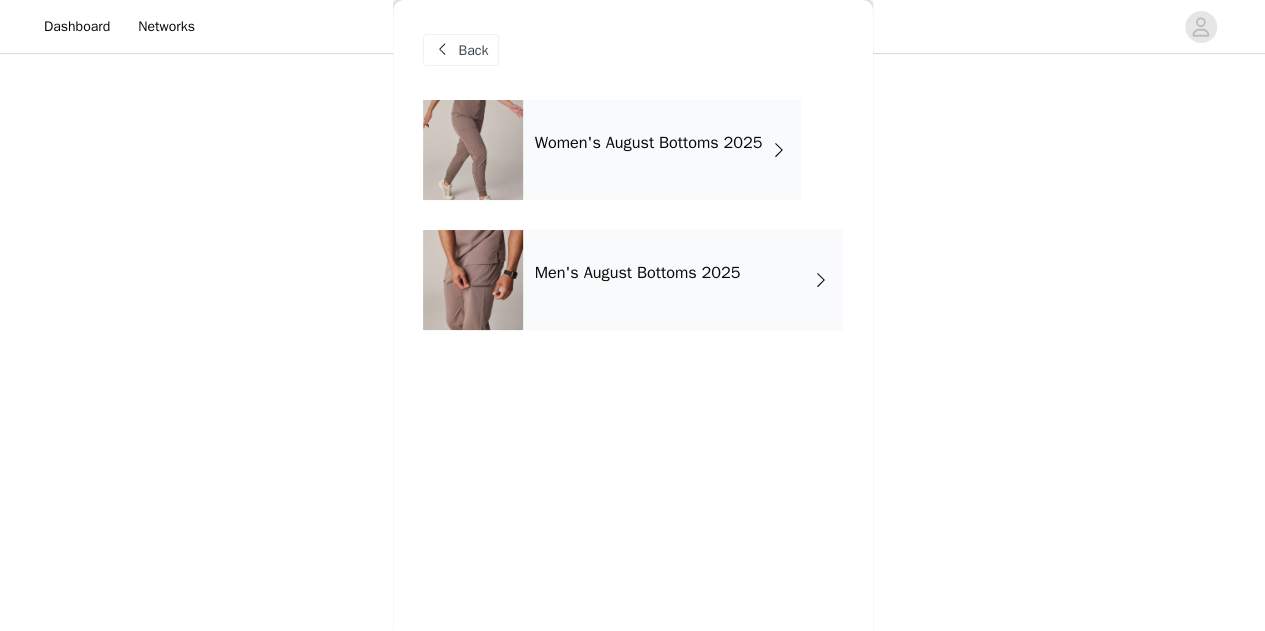 click on "Women's August Bottoms 2025" at bounding box center [662, 150] 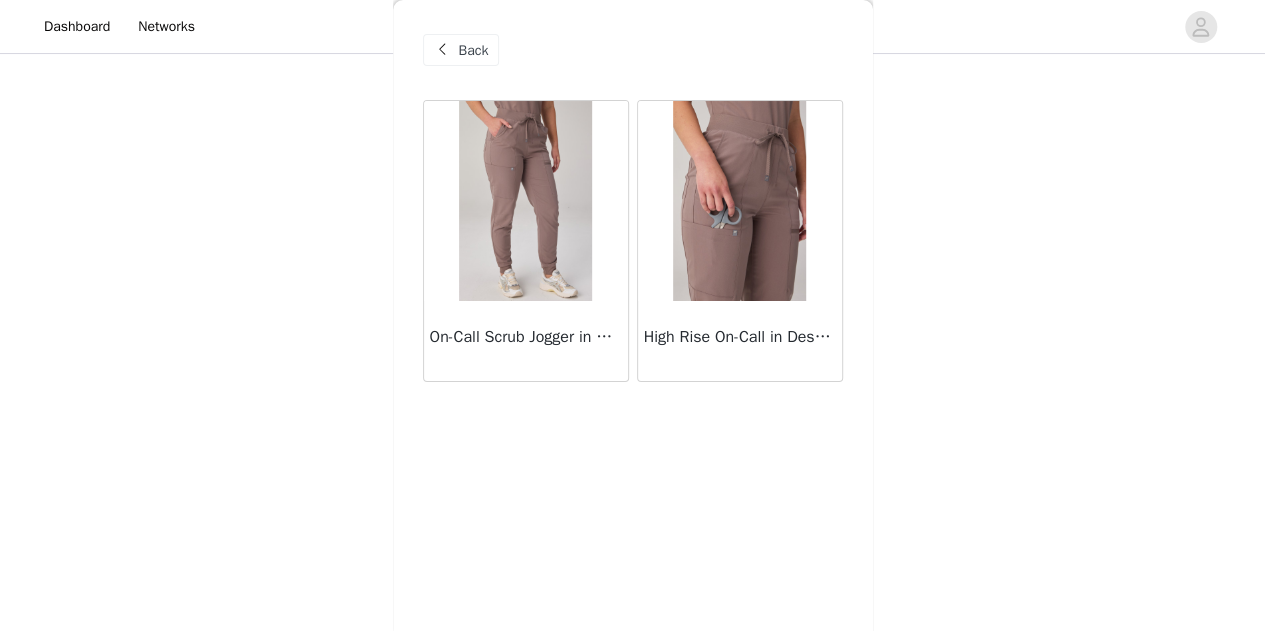 click on "On-Call Scrub Jogger in Desert Shadows" at bounding box center (526, 337) 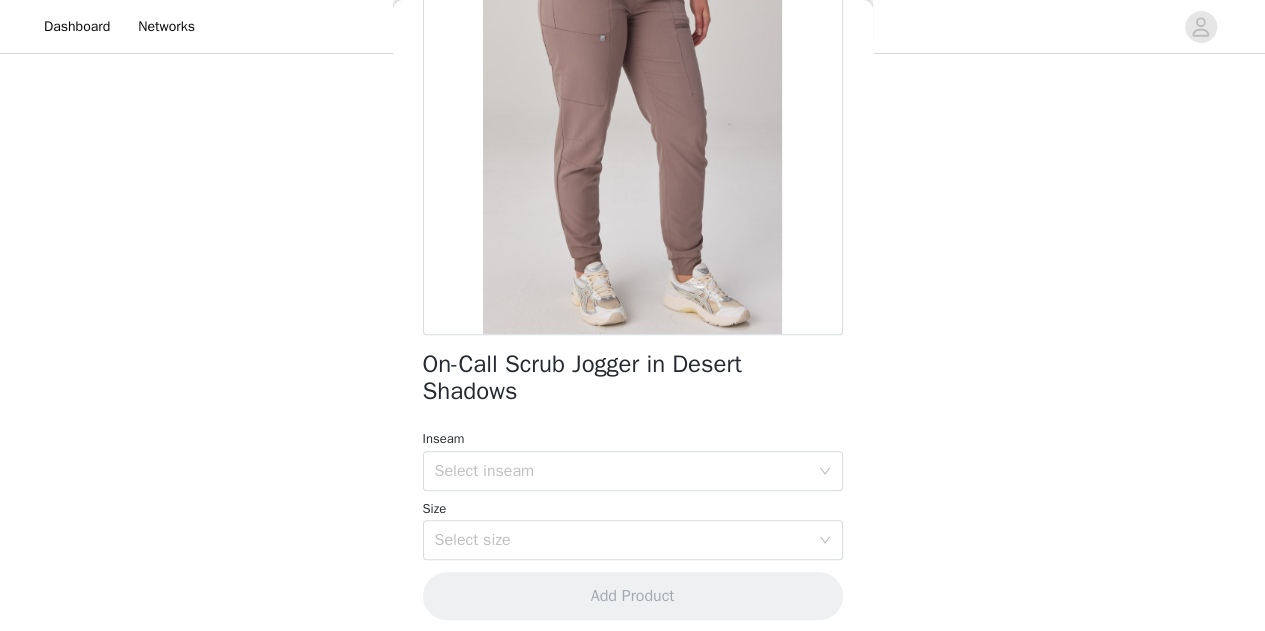 scroll, scrollTop: 228, scrollLeft: 0, axis: vertical 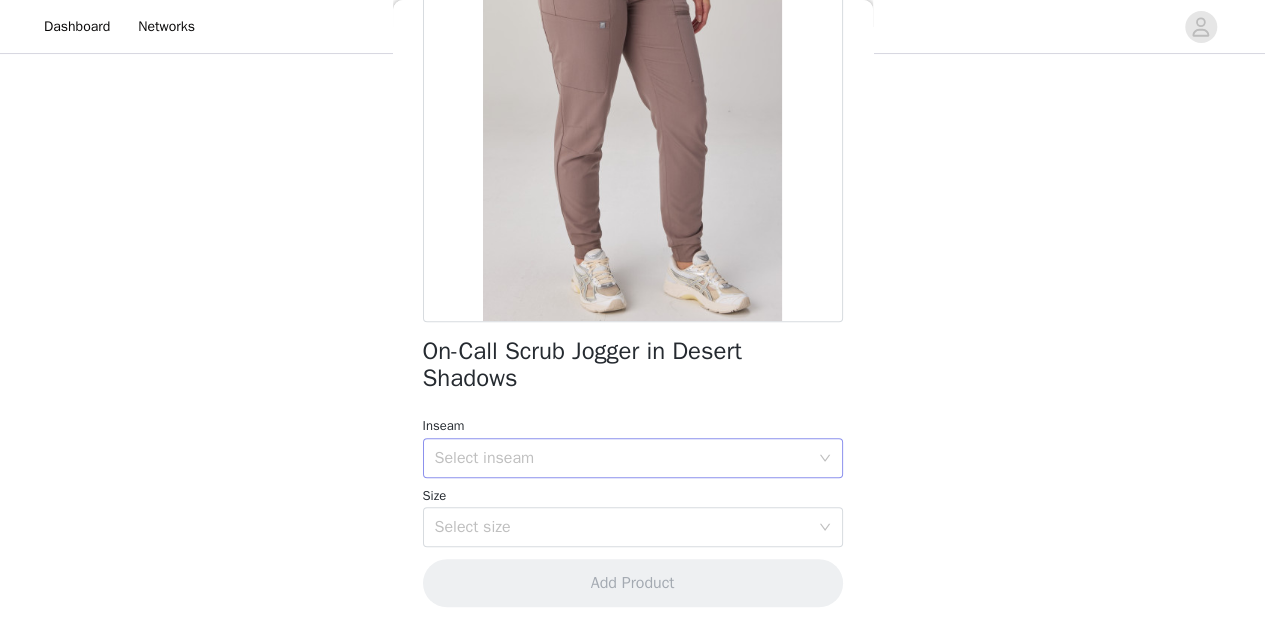 click on "Select inseam" at bounding box center [622, 458] 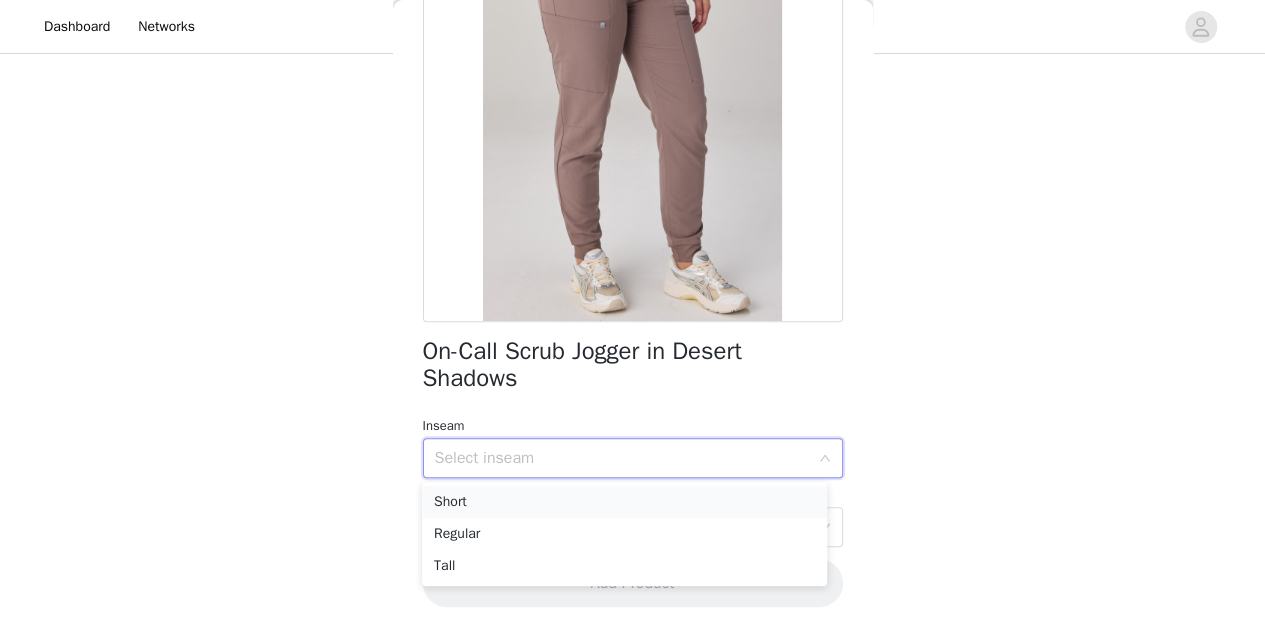click on "Short" at bounding box center [624, 502] 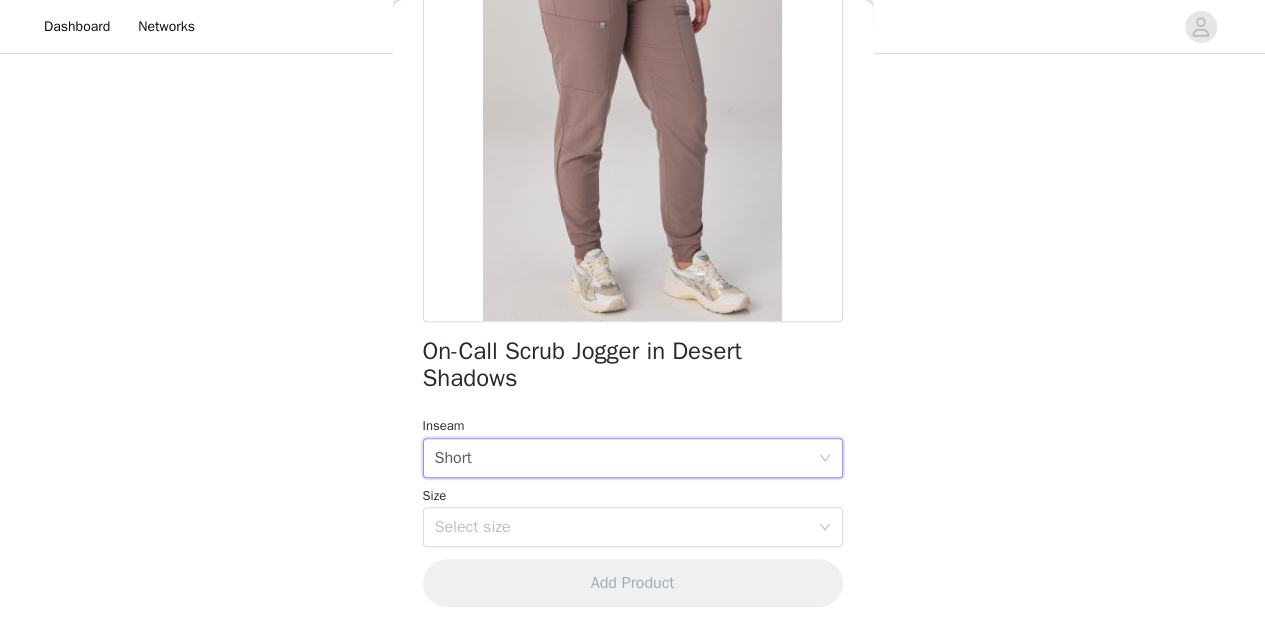 scroll, scrollTop: 212, scrollLeft: 0, axis: vertical 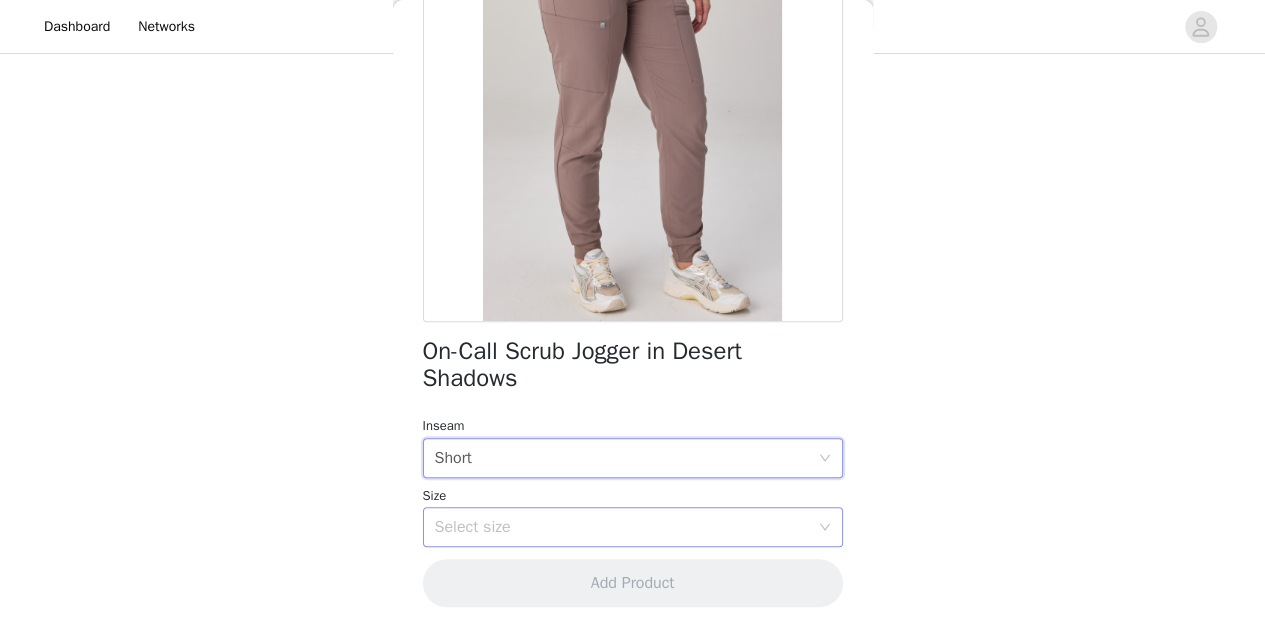 click on "Select size" at bounding box center [622, 527] 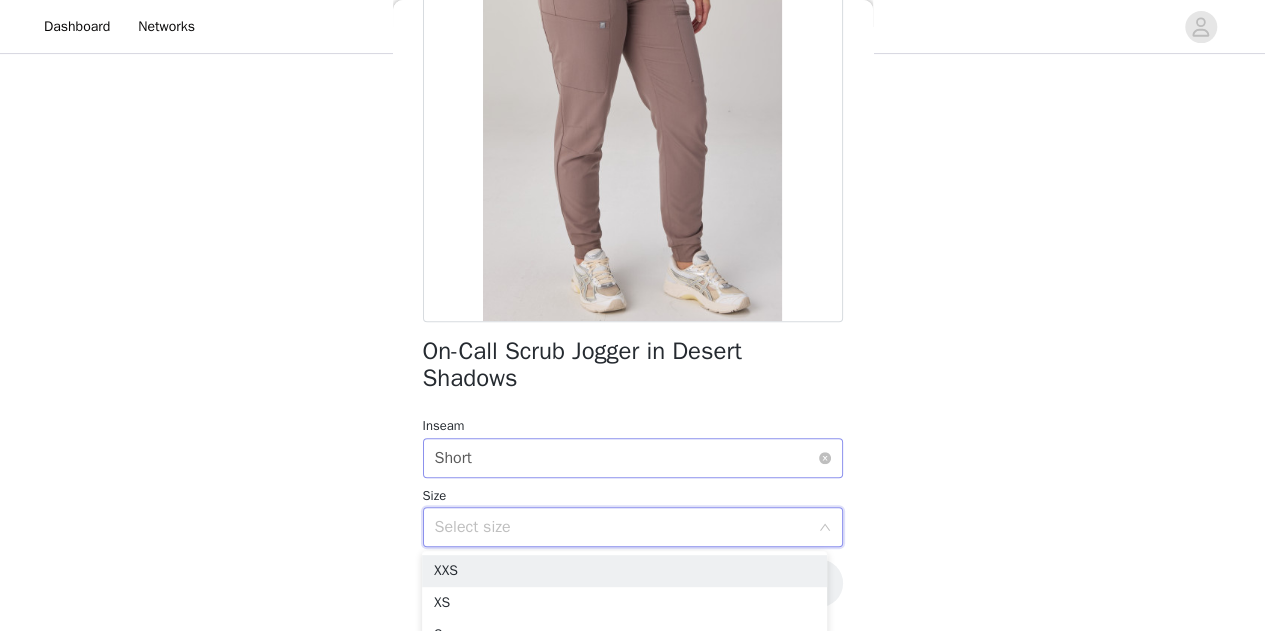 click on "Select inseam Short" at bounding box center [626, 458] 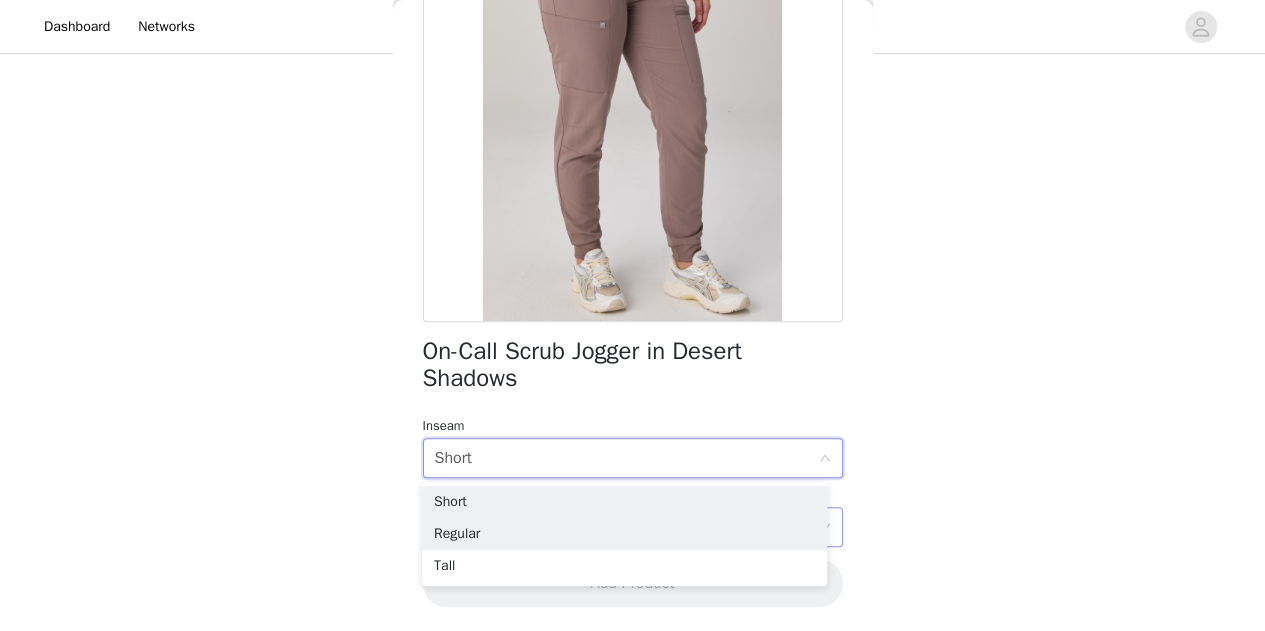 drag, startPoint x: 550, startPoint y: 532, endPoint x: 550, endPoint y: 521, distance: 11 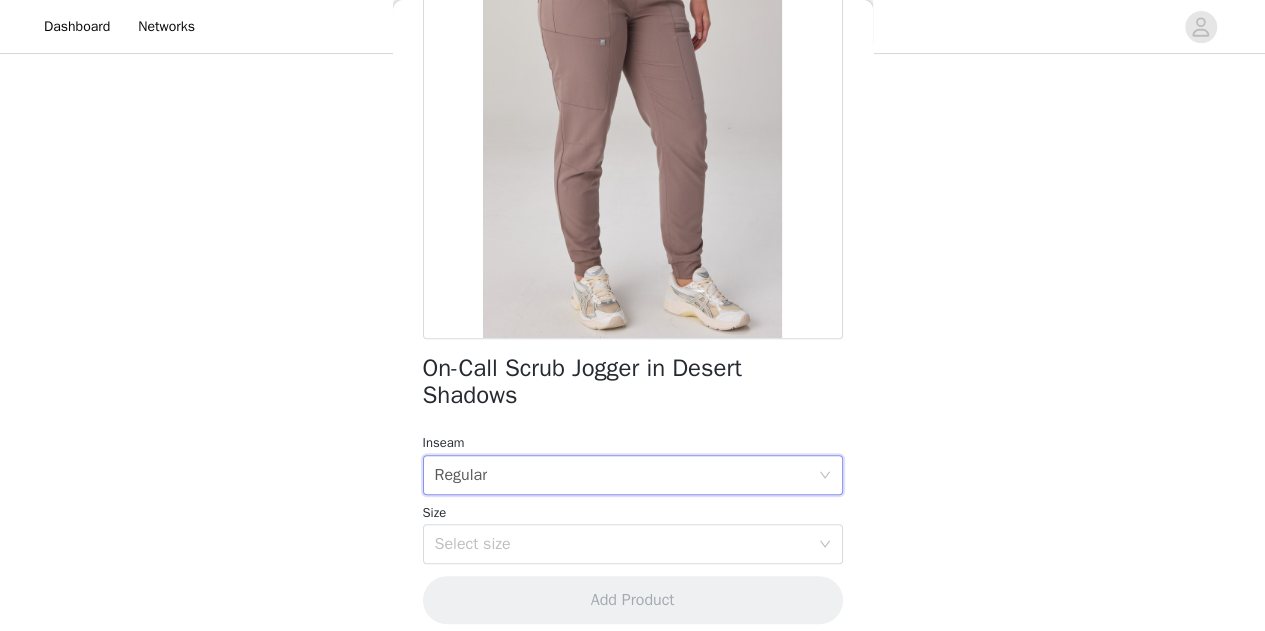 scroll, scrollTop: 228, scrollLeft: 0, axis: vertical 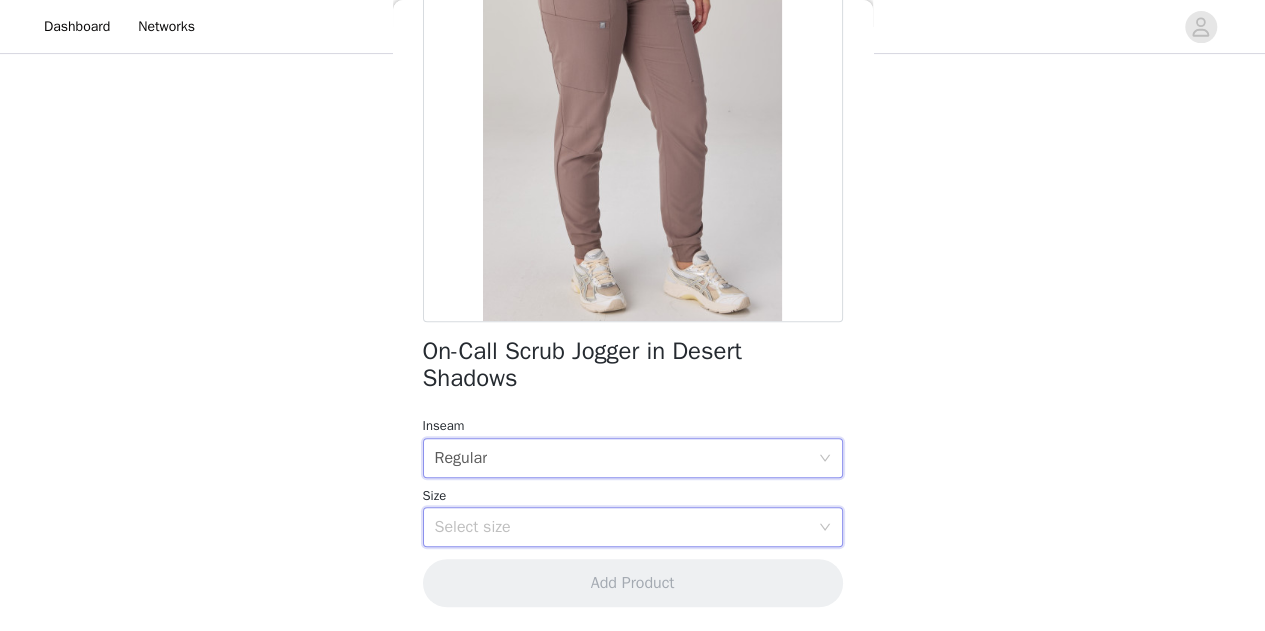 click on "Select size" at bounding box center [626, 527] 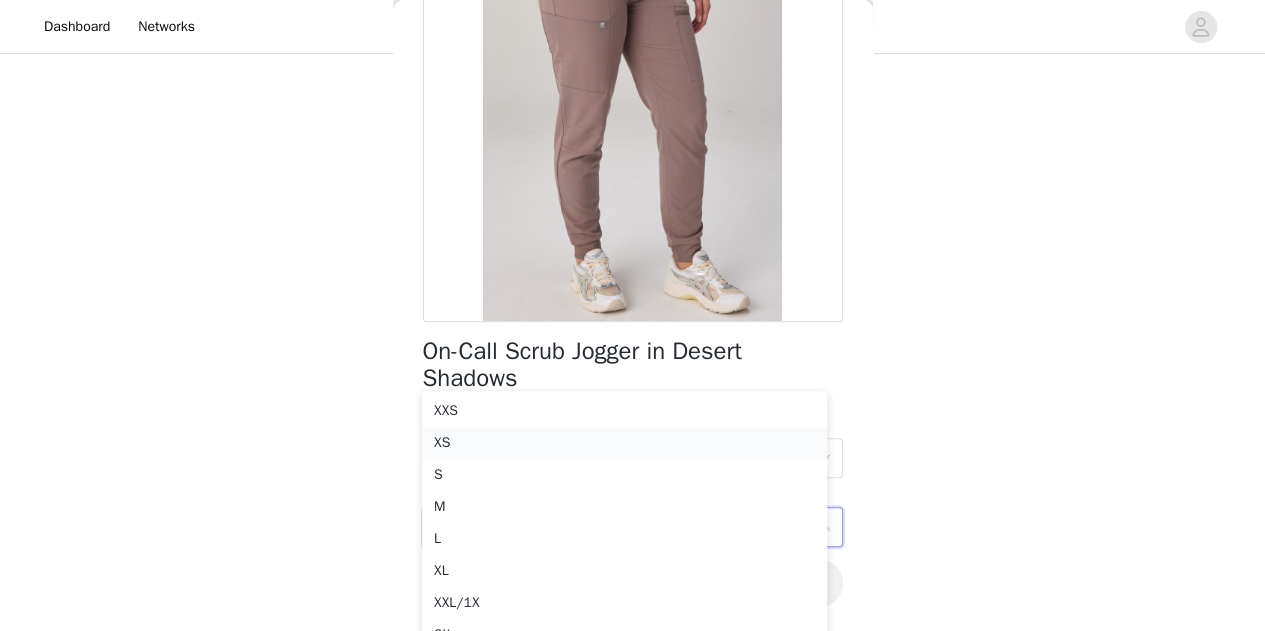 scroll, scrollTop: 382, scrollLeft: 0, axis: vertical 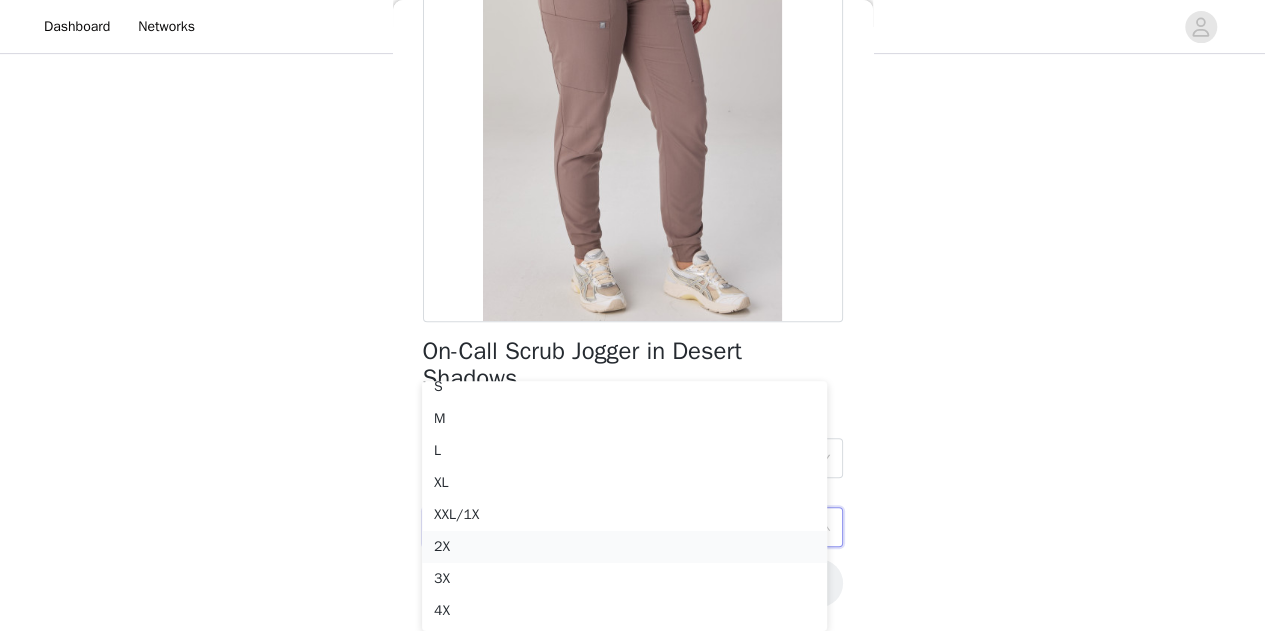 click on "2X" at bounding box center [624, 547] 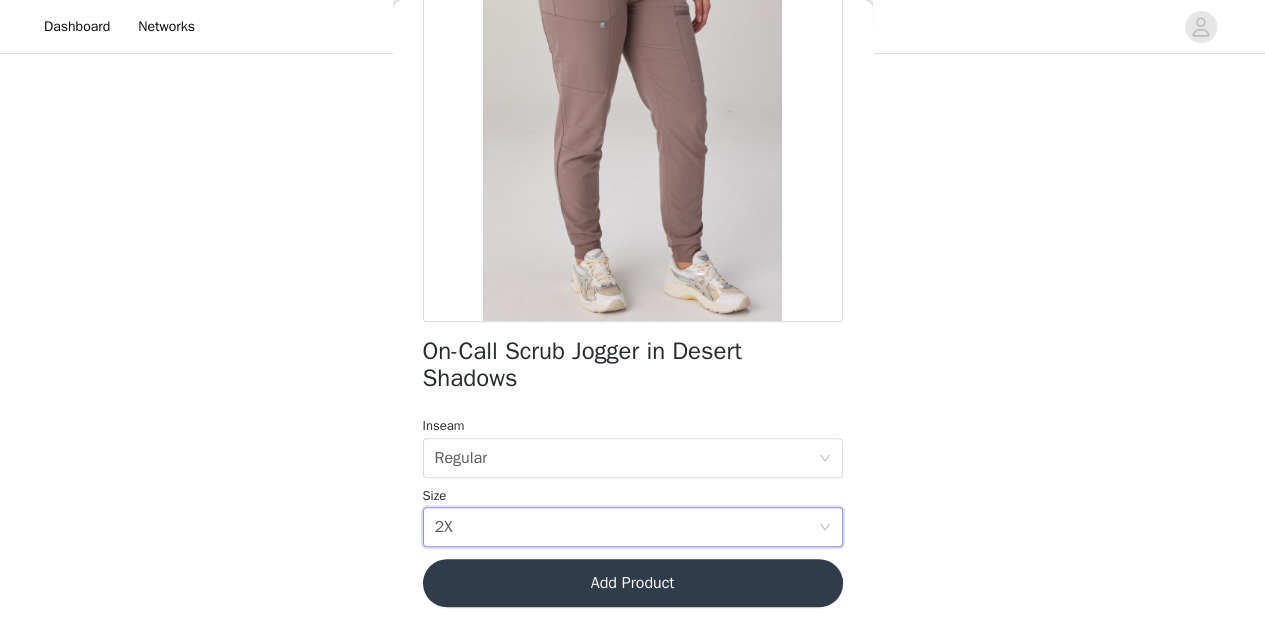 scroll, scrollTop: 212, scrollLeft: 0, axis: vertical 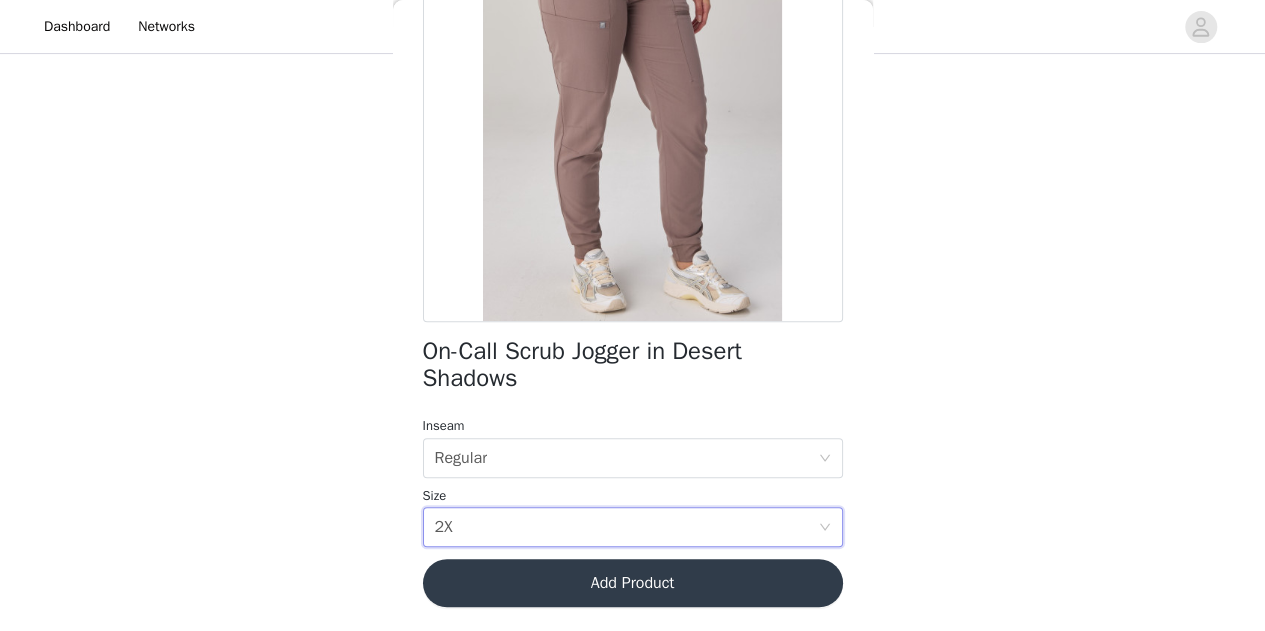 click on "Add Product" at bounding box center (633, 583) 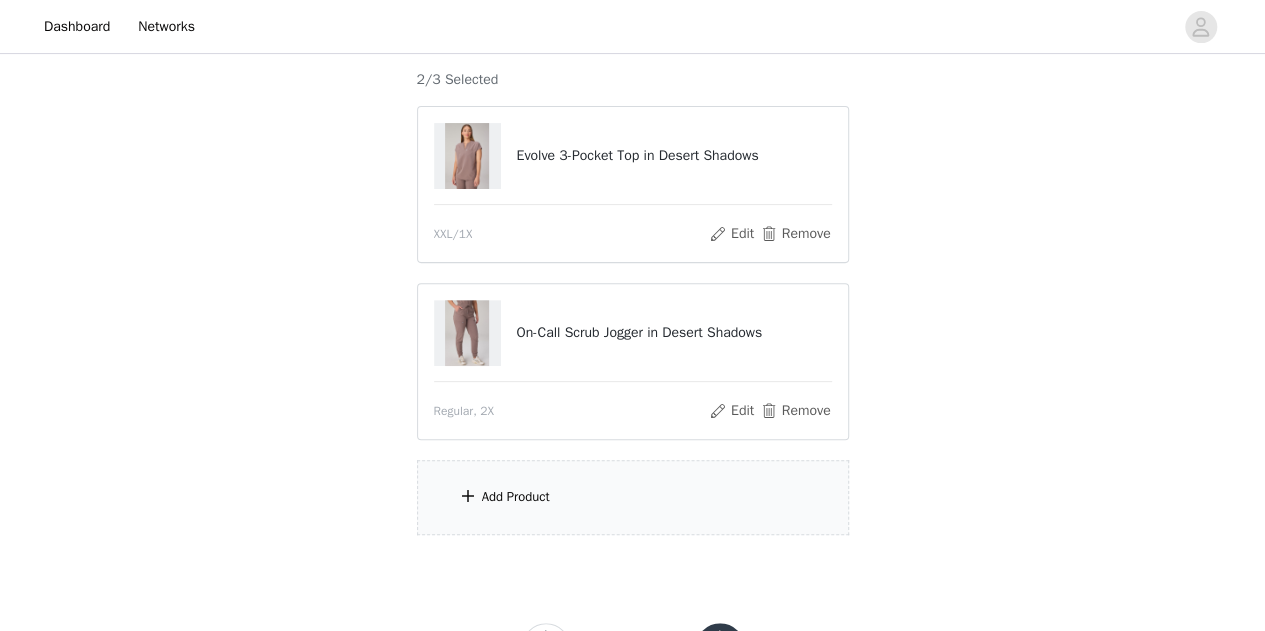 click on "Add Product" at bounding box center [633, 497] 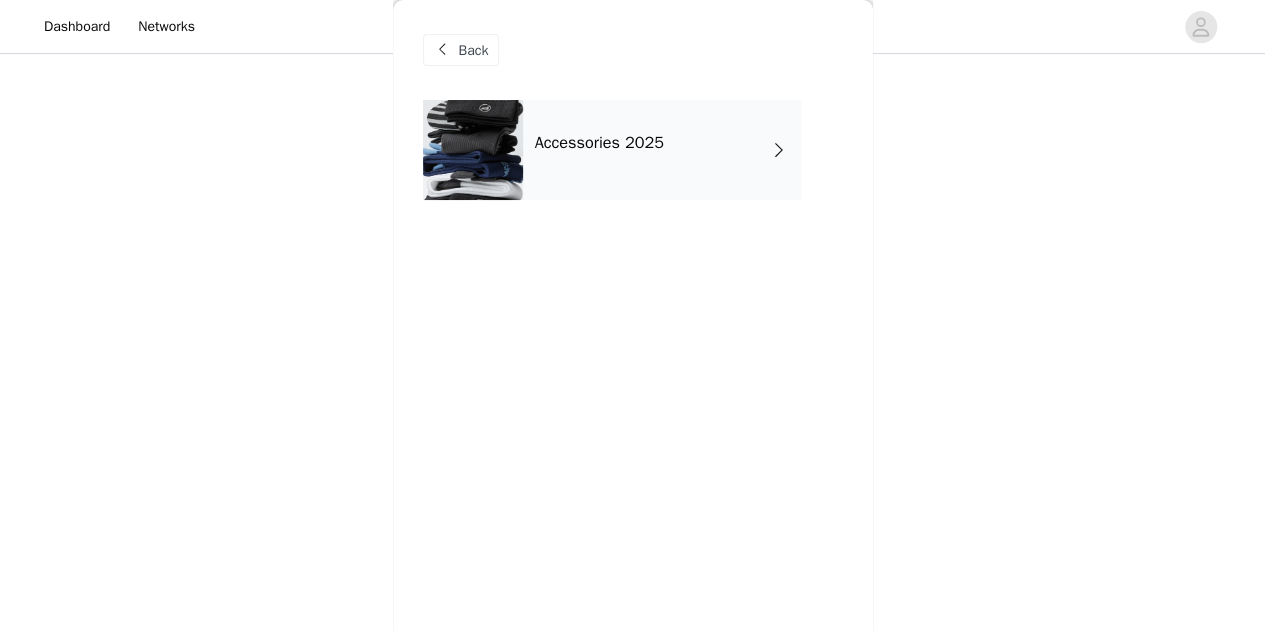 click on "Accessories 2025" at bounding box center (599, 143) 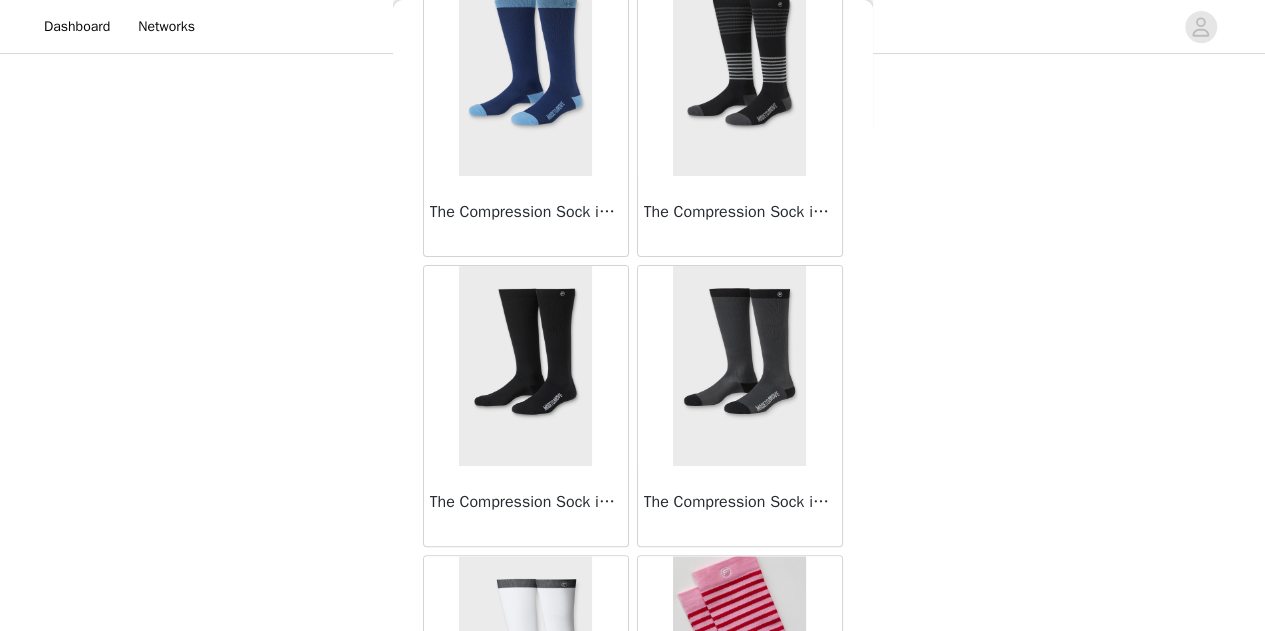 scroll, scrollTop: 122, scrollLeft: 0, axis: vertical 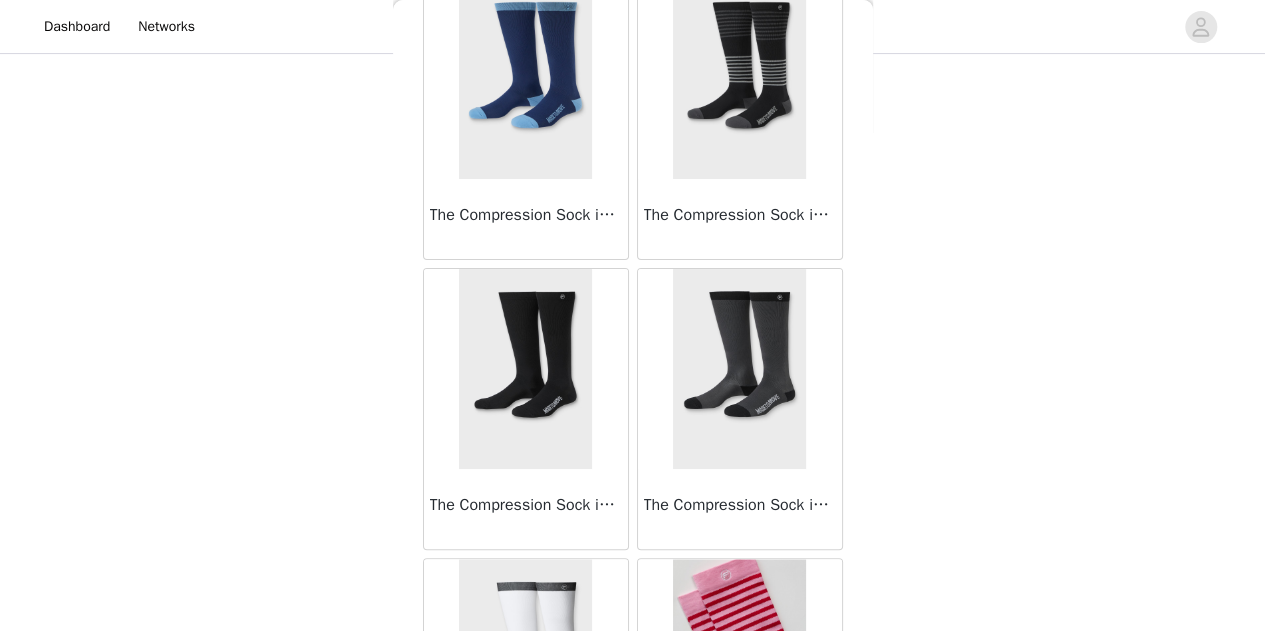 click on "The Compression Sock in Navy/Elemental Blue" at bounding box center [526, 219] 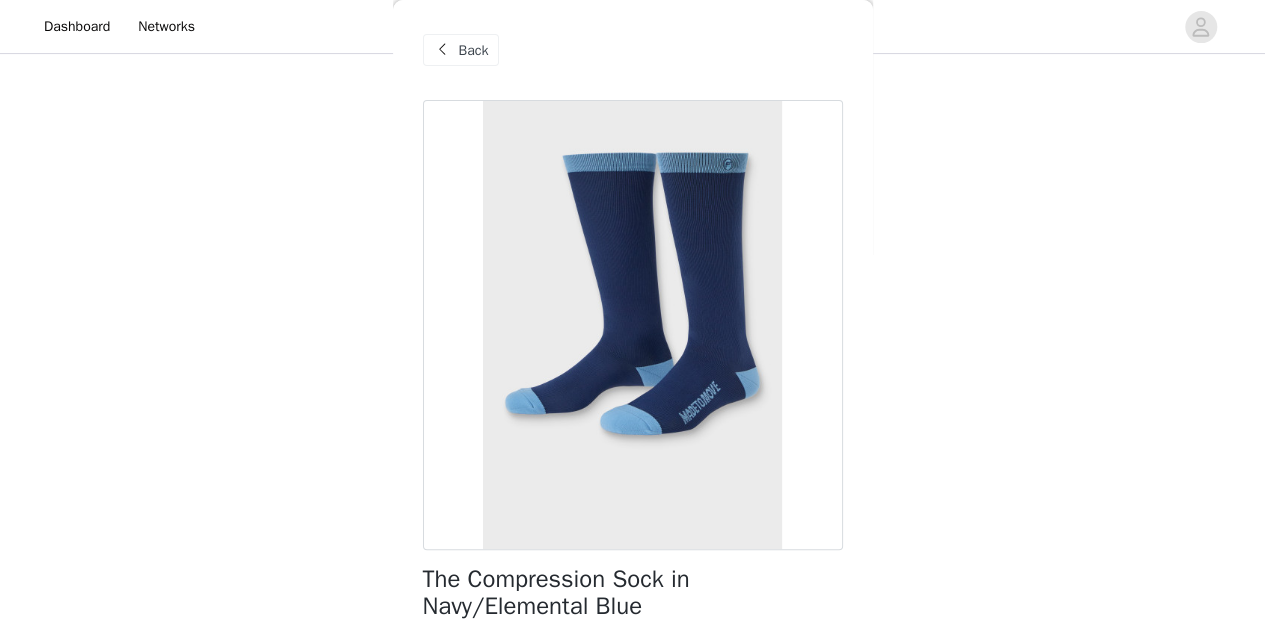 scroll, scrollTop: 158, scrollLeft: 0, axis: vertical 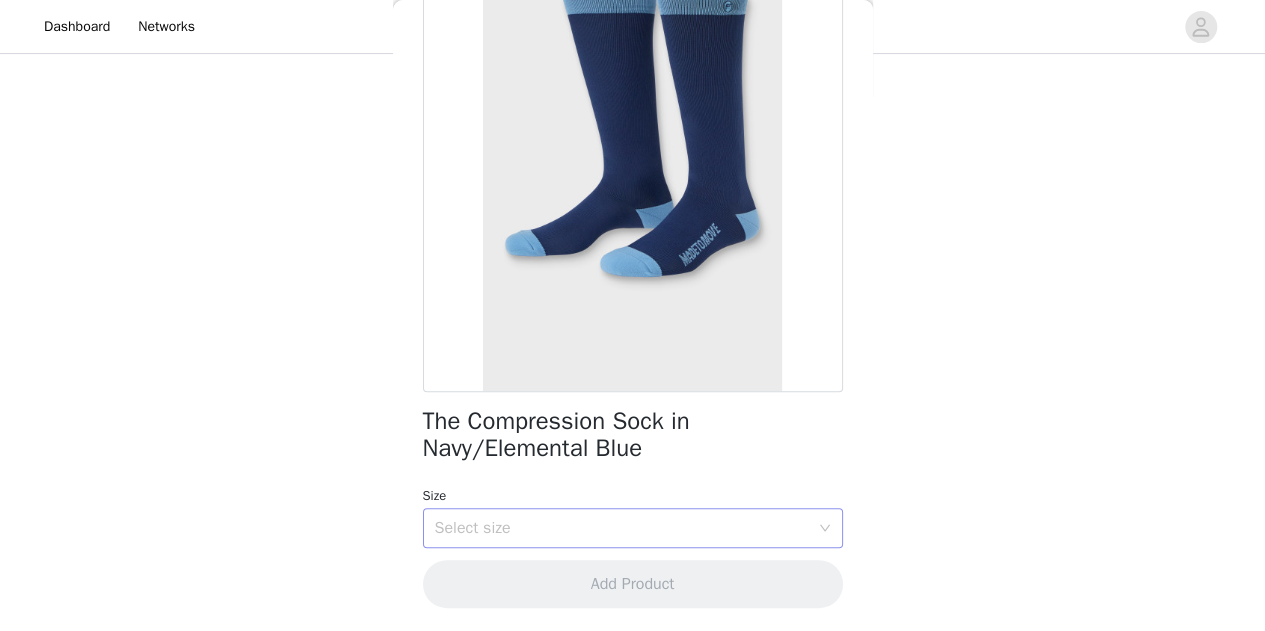 click on "Select size" at bounding box center (622, 528) 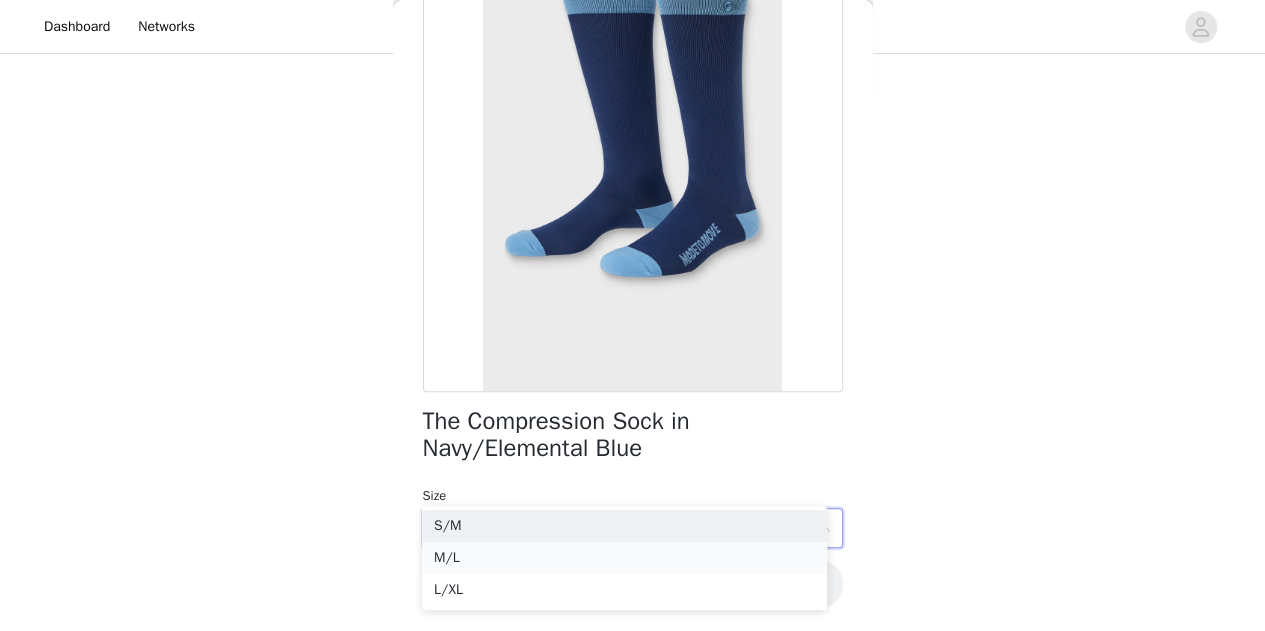 scroll, scrollTop: 297, scrollLeft: 0, axis: vertical 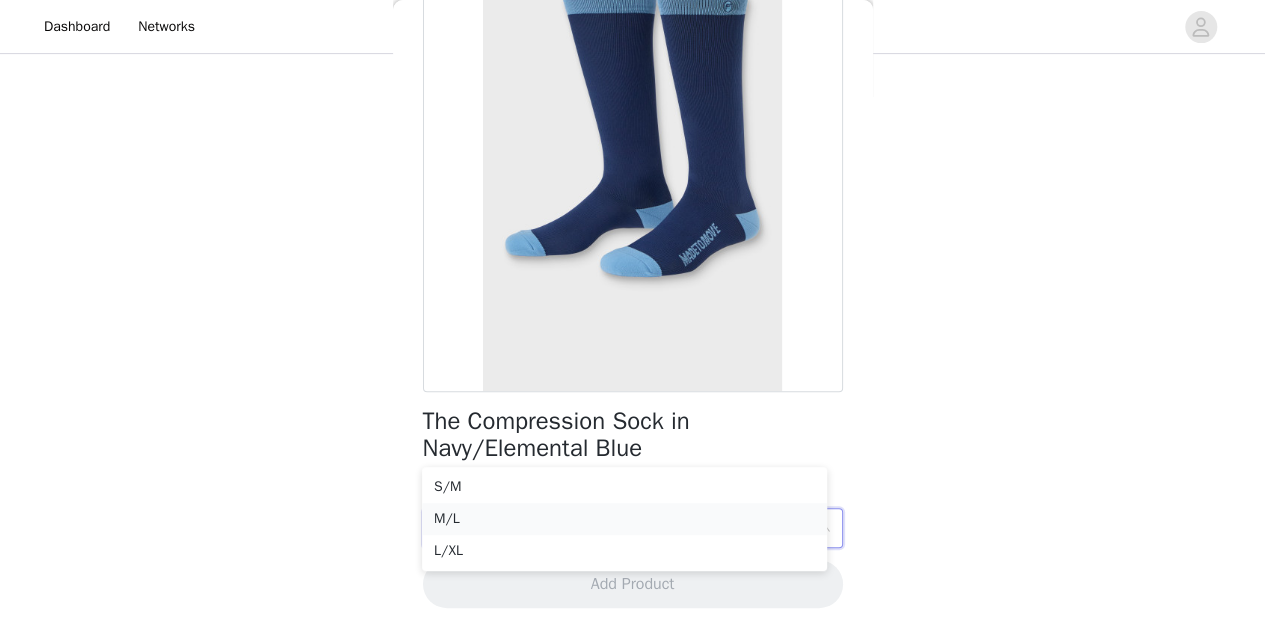 click on "M/L" at bounding box center (624, 519) 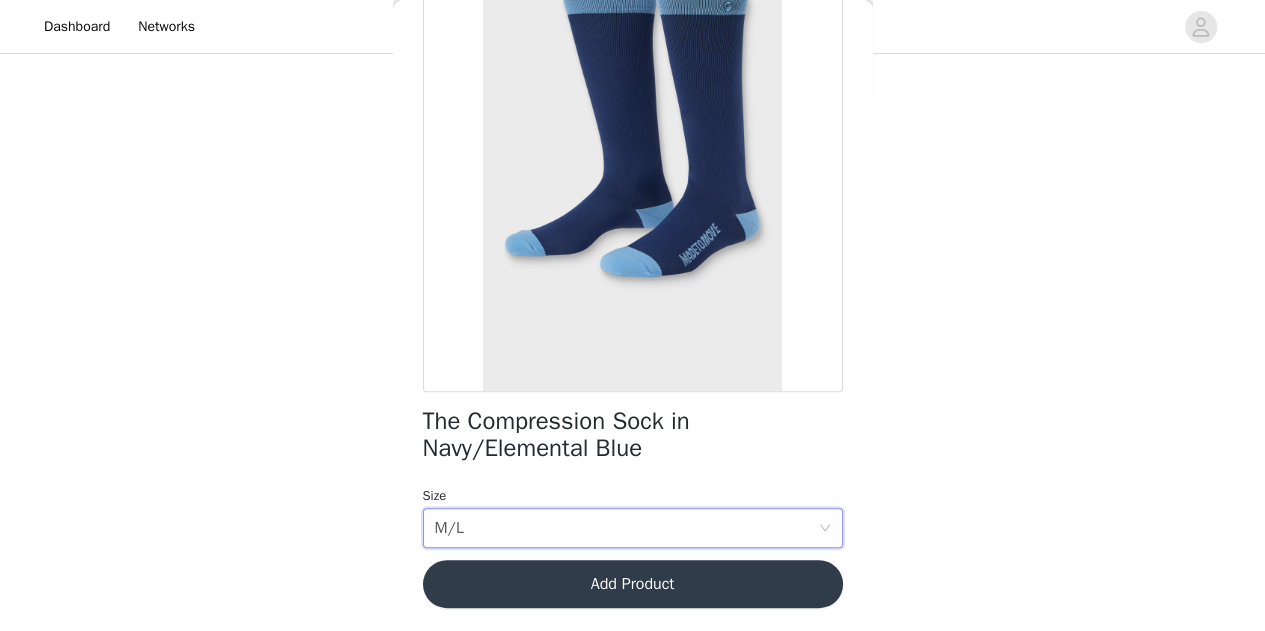click on "Add Product" at bounding box center [633, 584] 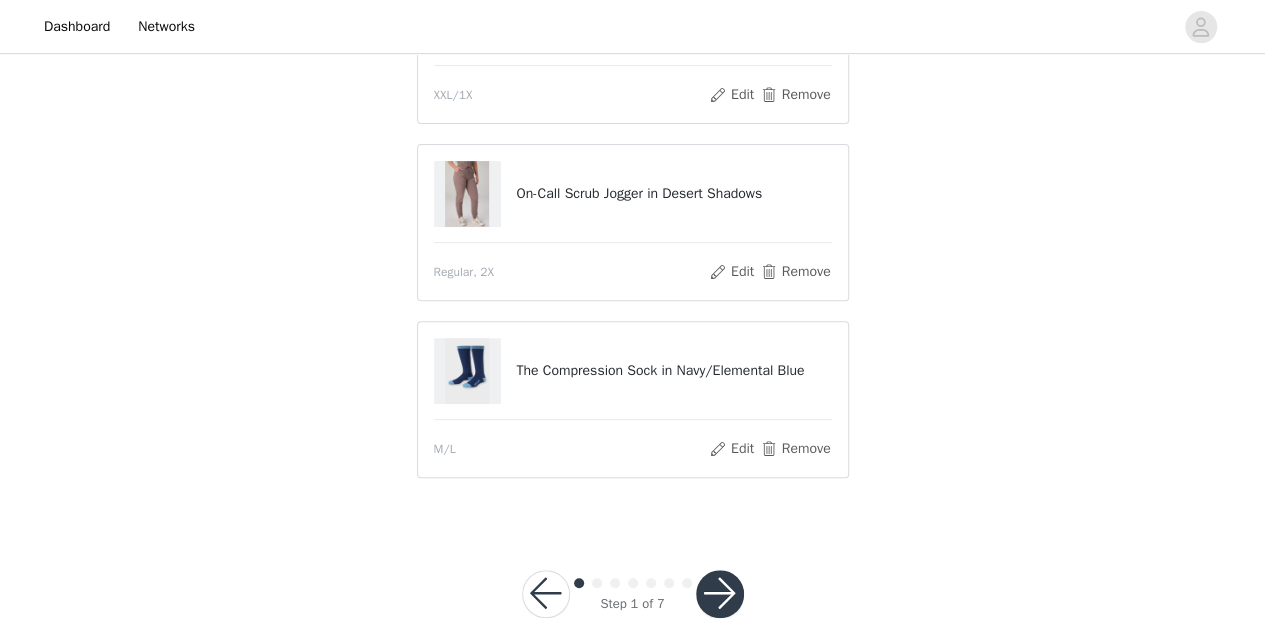 click at bounding box center (720, 594) 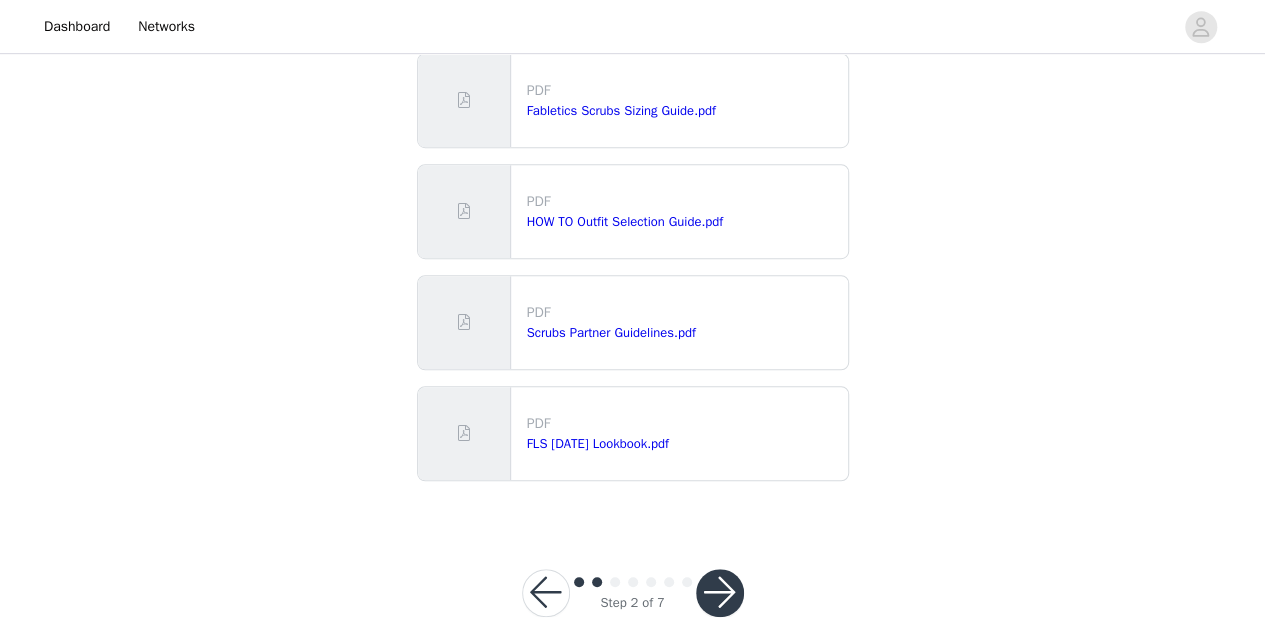 scroll, scrollTop: 581, scrollLeft: 0, axis: vertical 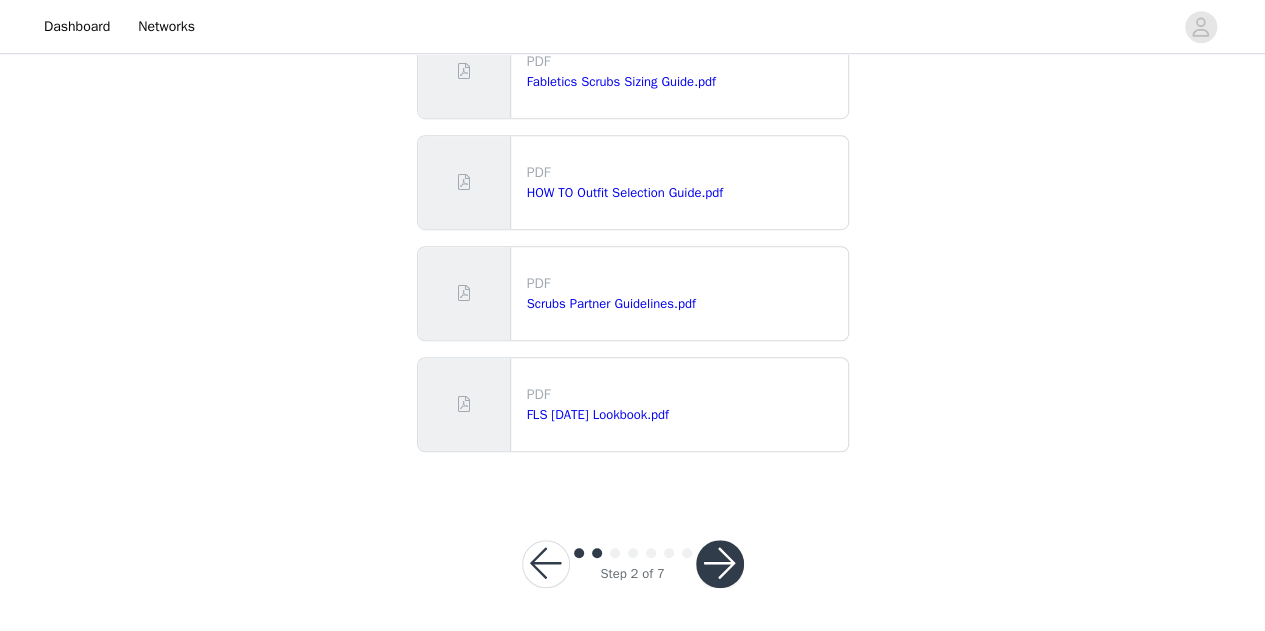 click at bounding box center (720, 564) 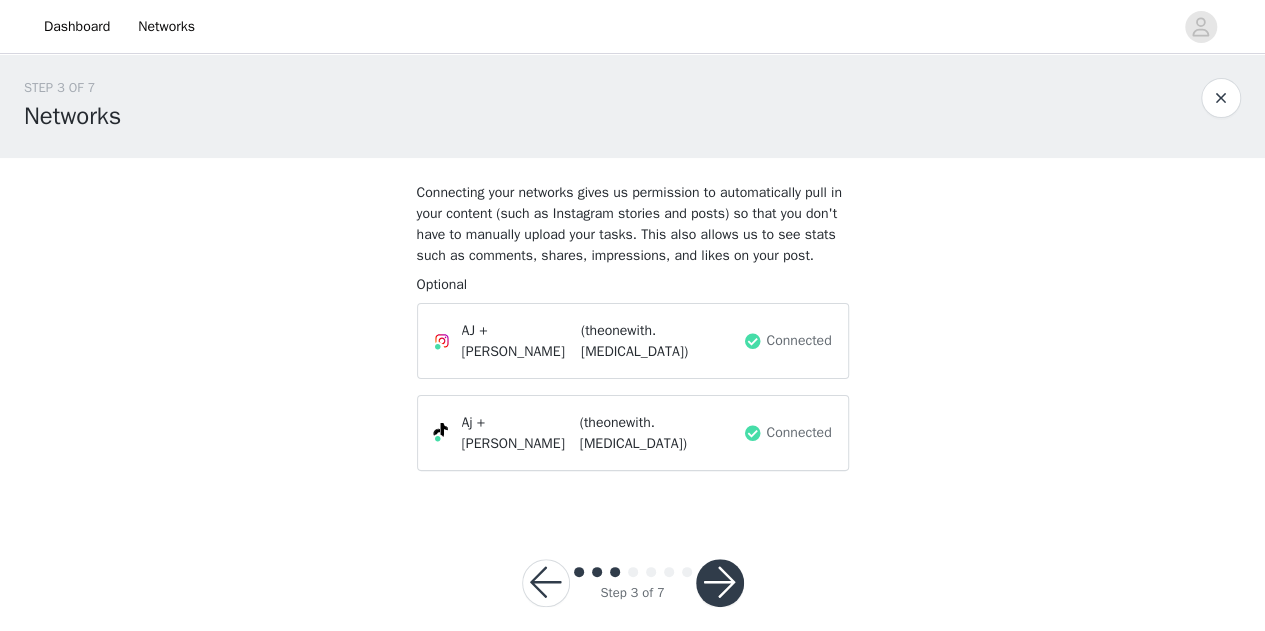 scroll, scrollTop: 5, scrollLeft: 0, axis: vertical 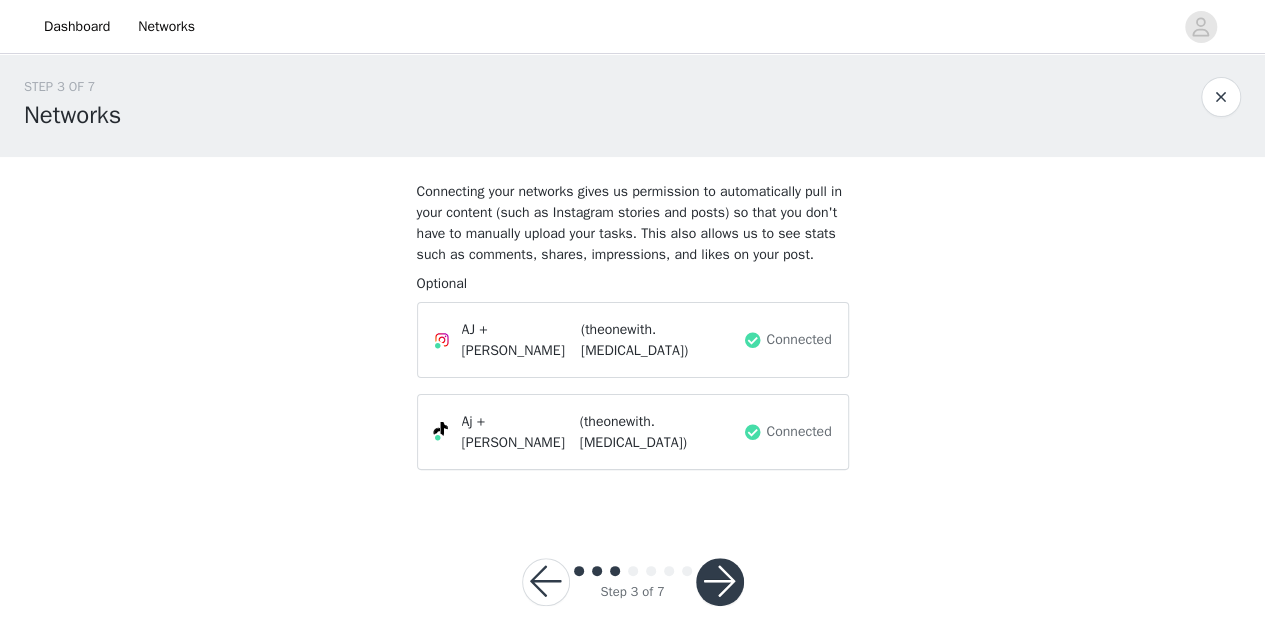 click at bounding box center [720, 582] 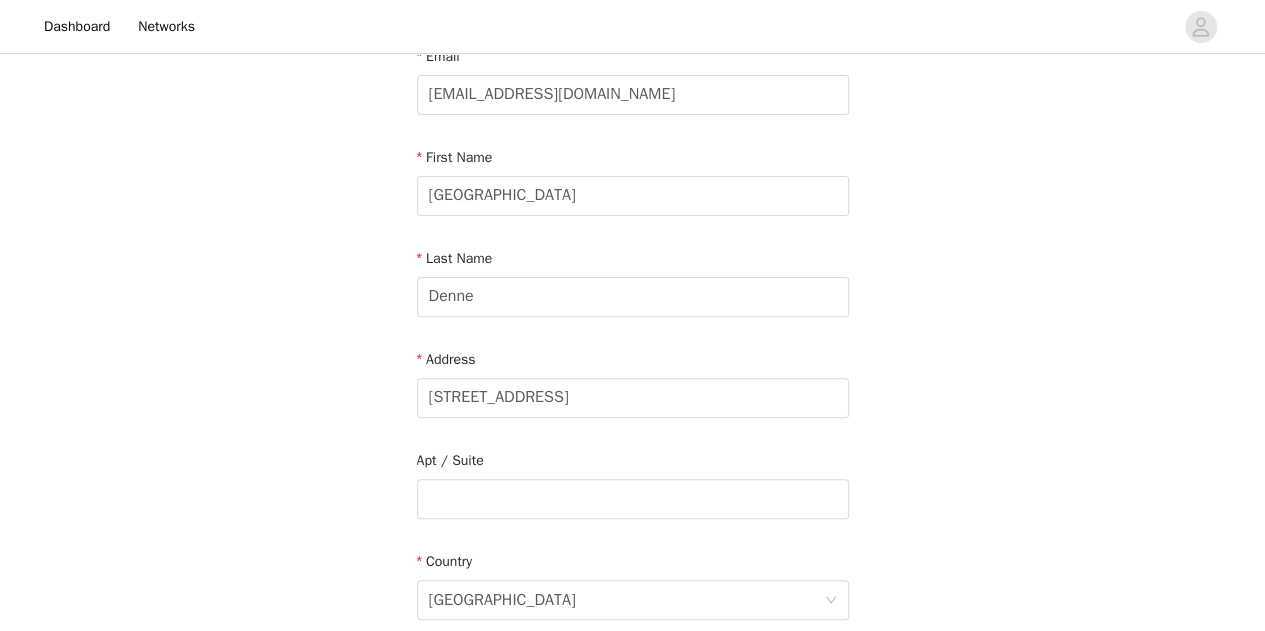 scroll, scrollTop: 300, scrollLeft: 0, axis: vertical 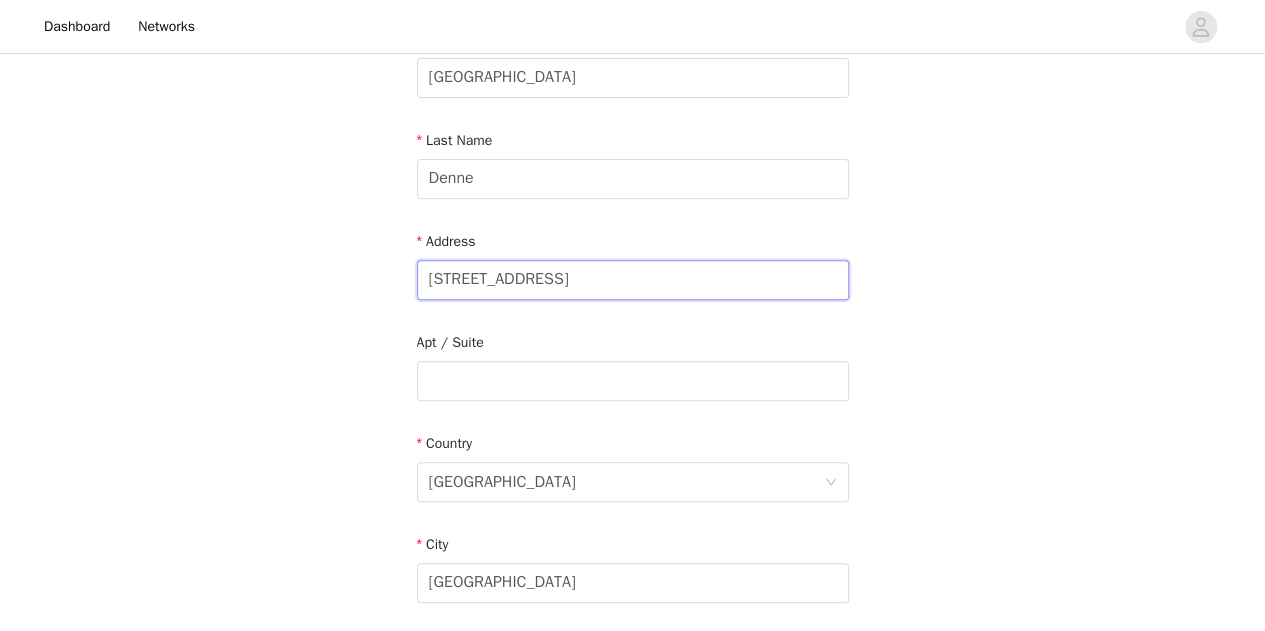 drag, startPoint x: 656, startPoint y: 274, endPoint x: 364, endPoint y: 255, distance: 292.6175 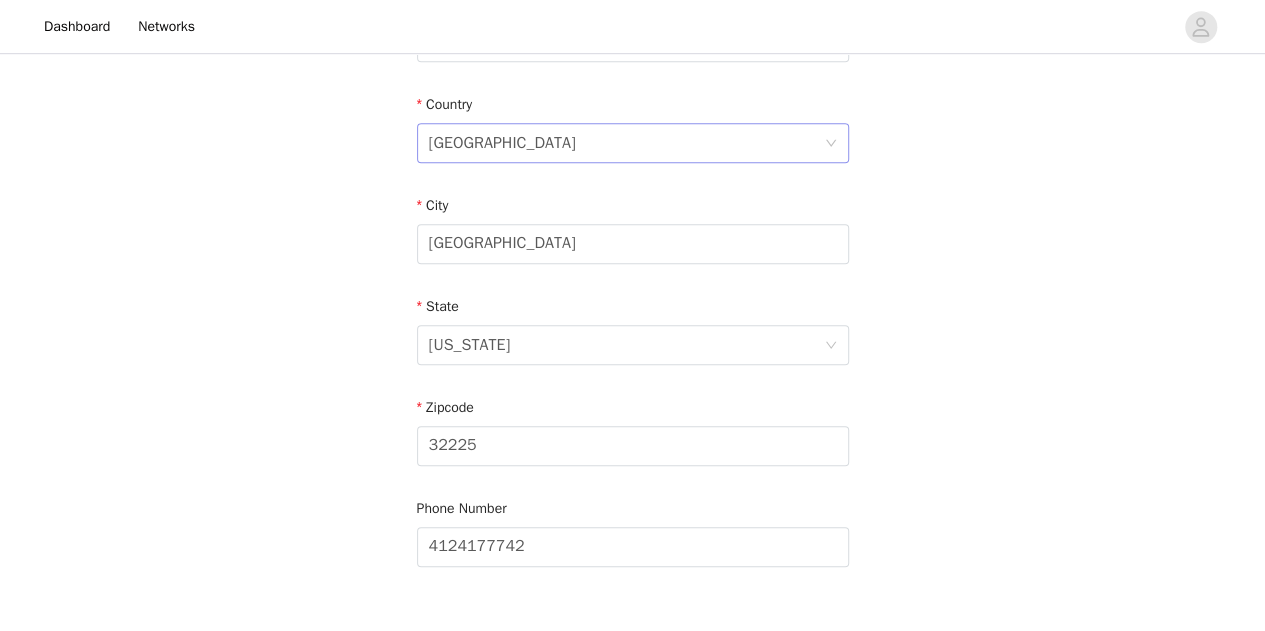 scroll, scrollTop: 644, scrollLeft: 0, axis: vertical 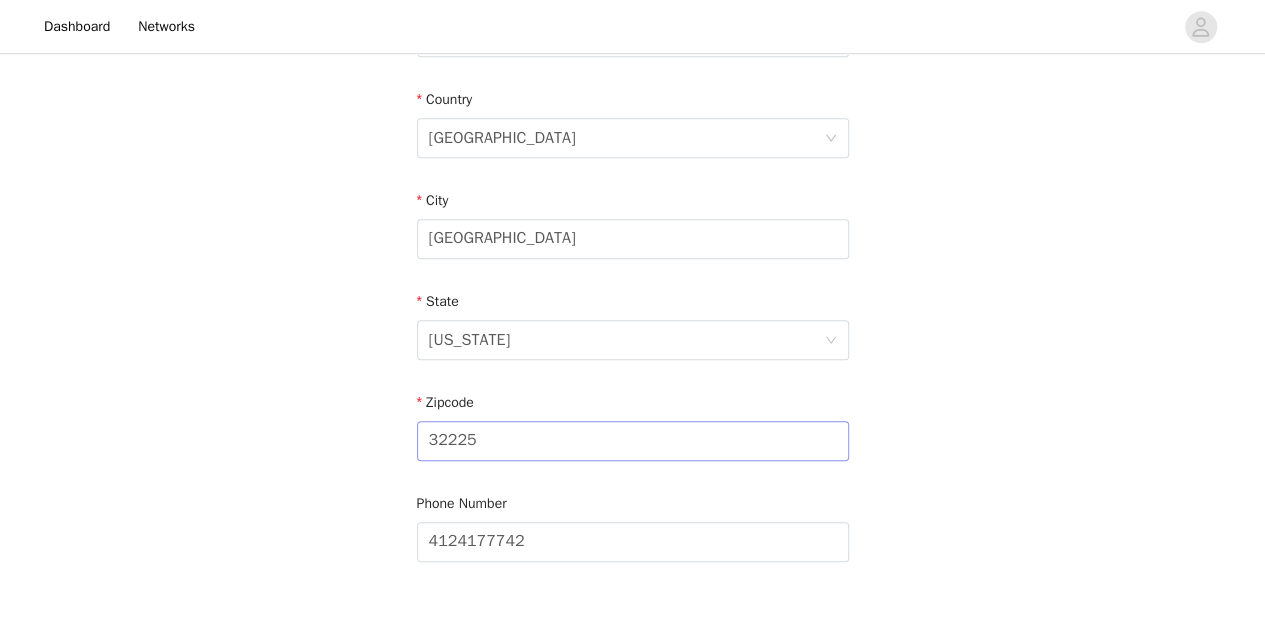 type on "9887 Invention Lane" 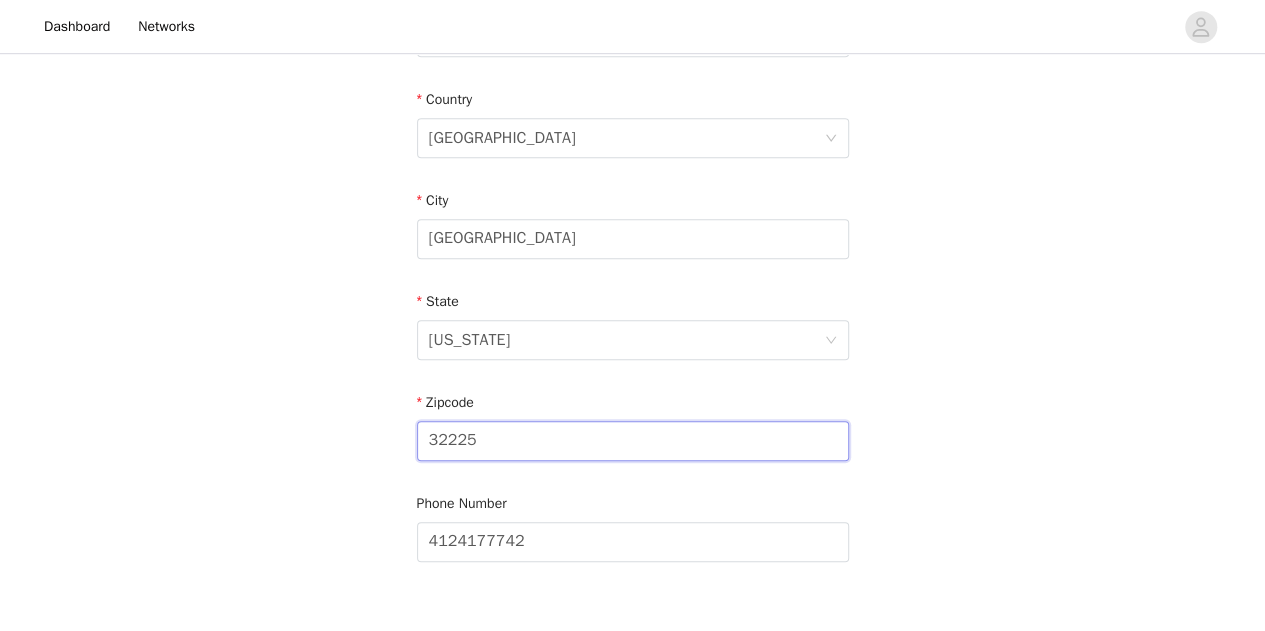 click on "32225" at bounding box center (633, 441) 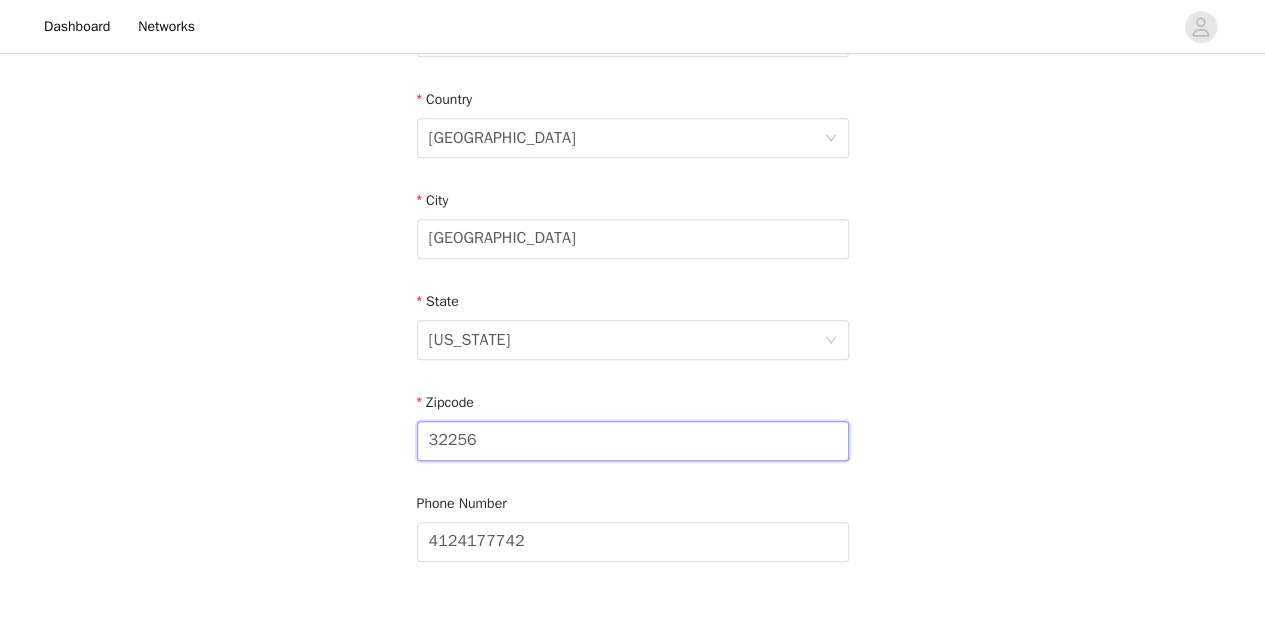 scroll, scrollTop: 774, scrollLeft: 0, axis: vertical 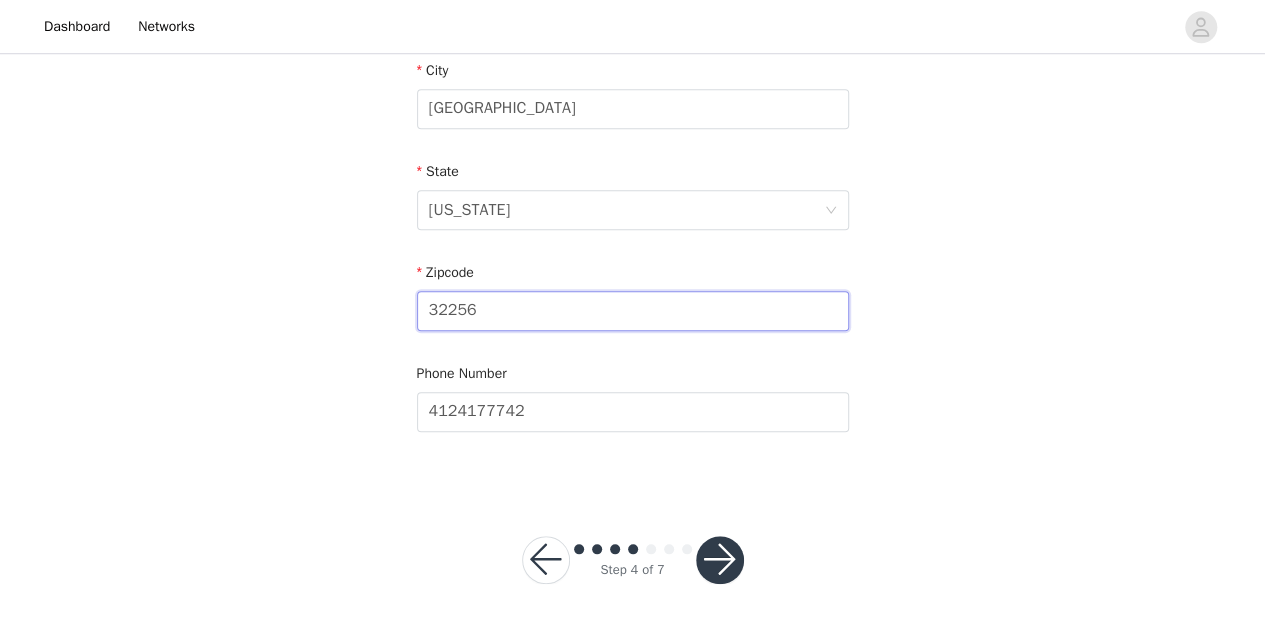 type on "32256" 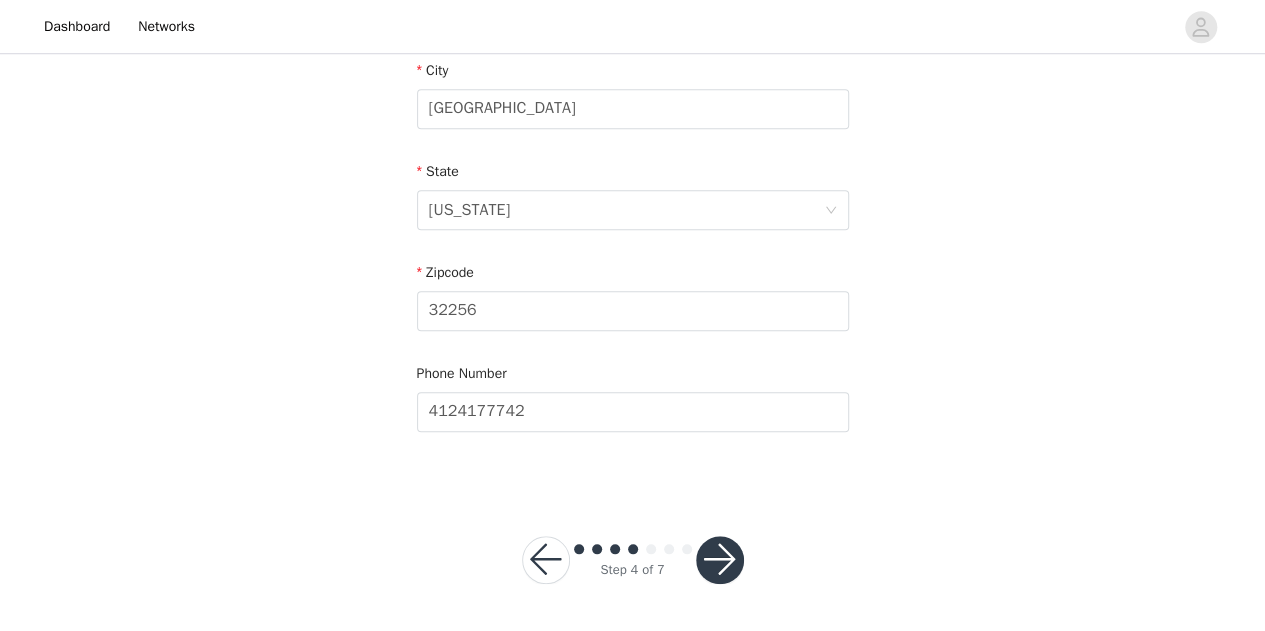 click at bounding box center [720, 560] 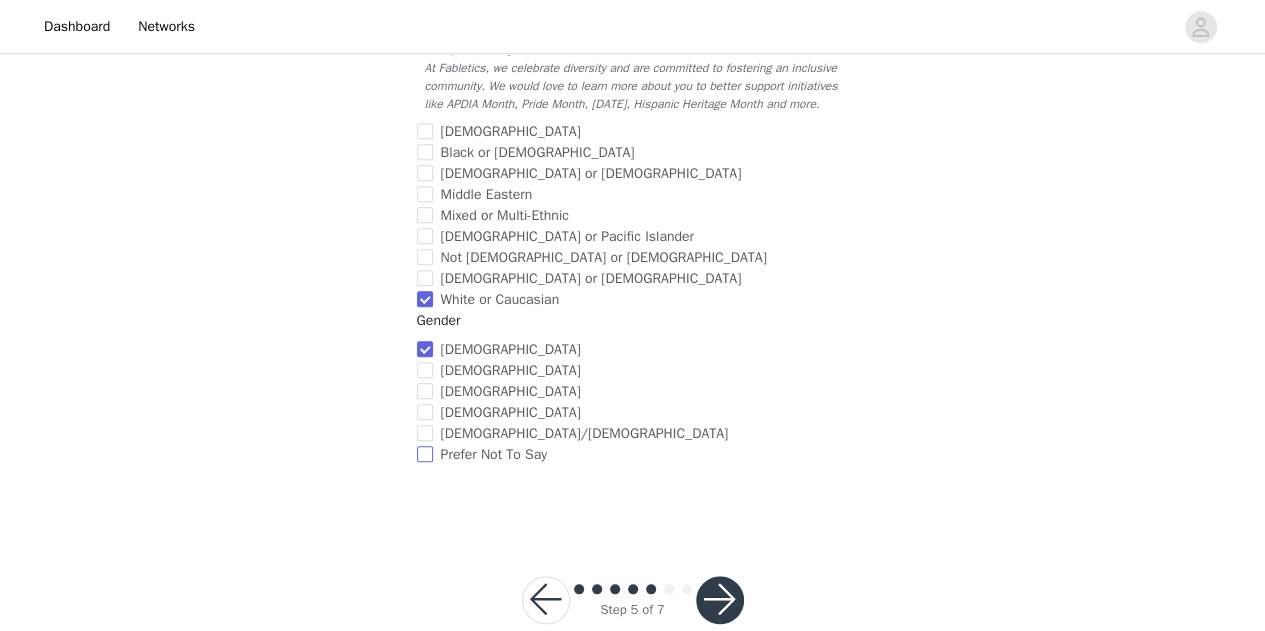 scroll, scrollTop: 868, scrollLeft: 0, axis: vertical 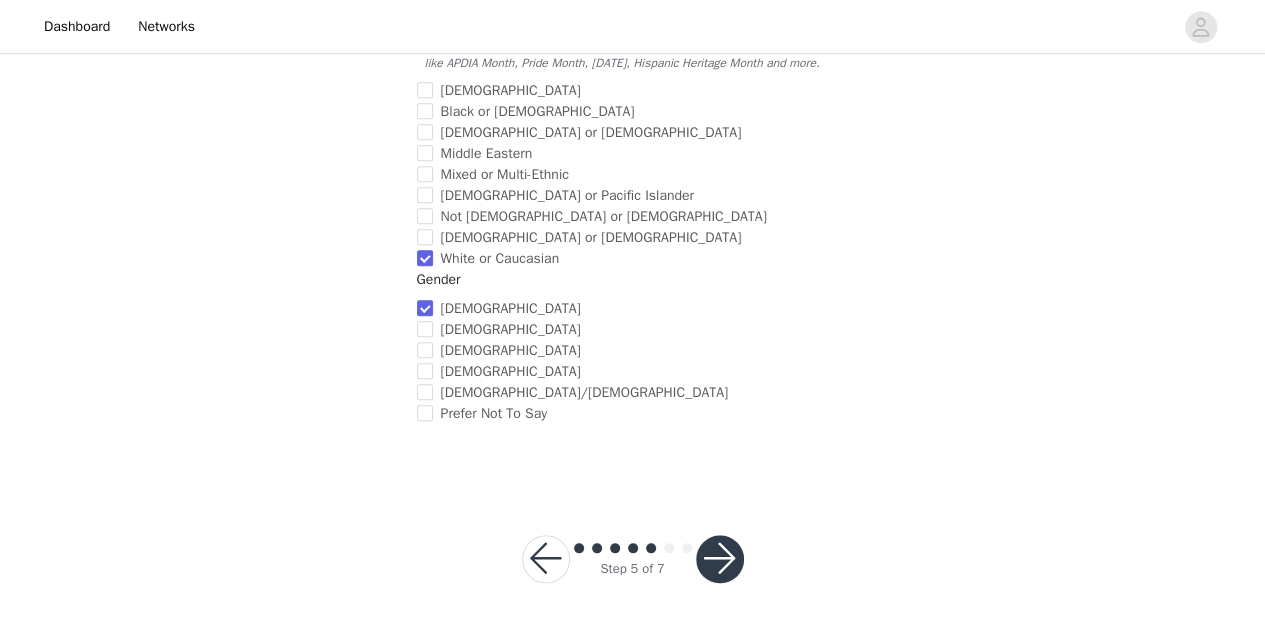 click at bounding box center [720, 559] 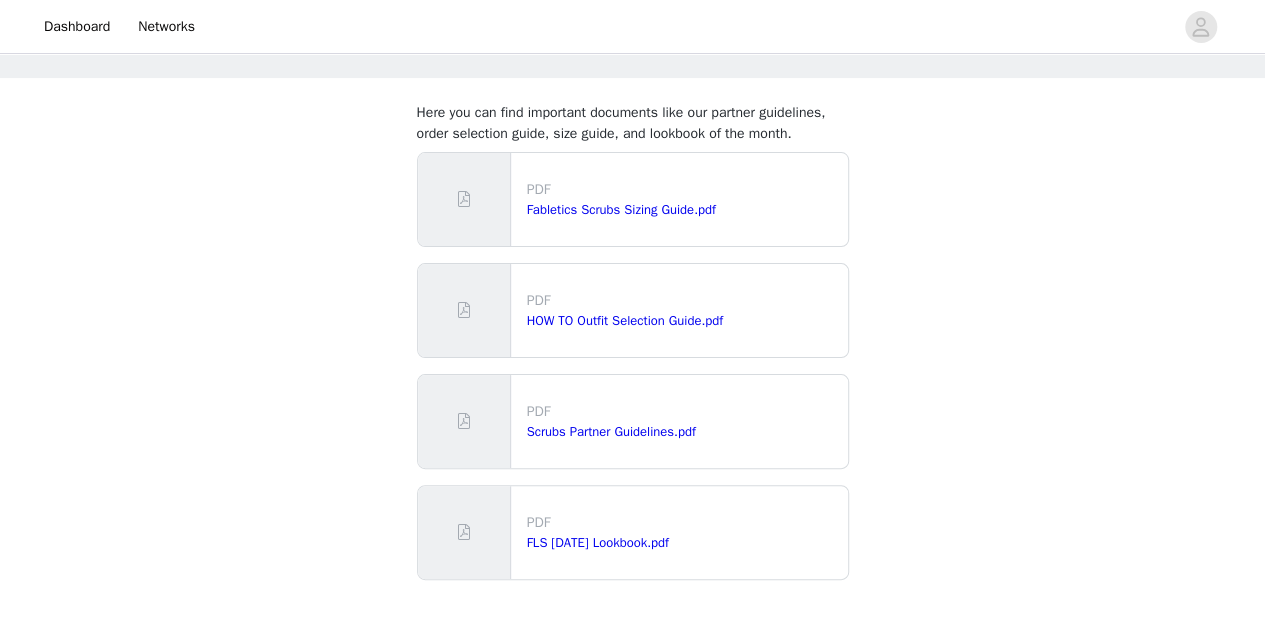 scroll, scrollTop: 213, scrollLeft: 0, axis: vertical 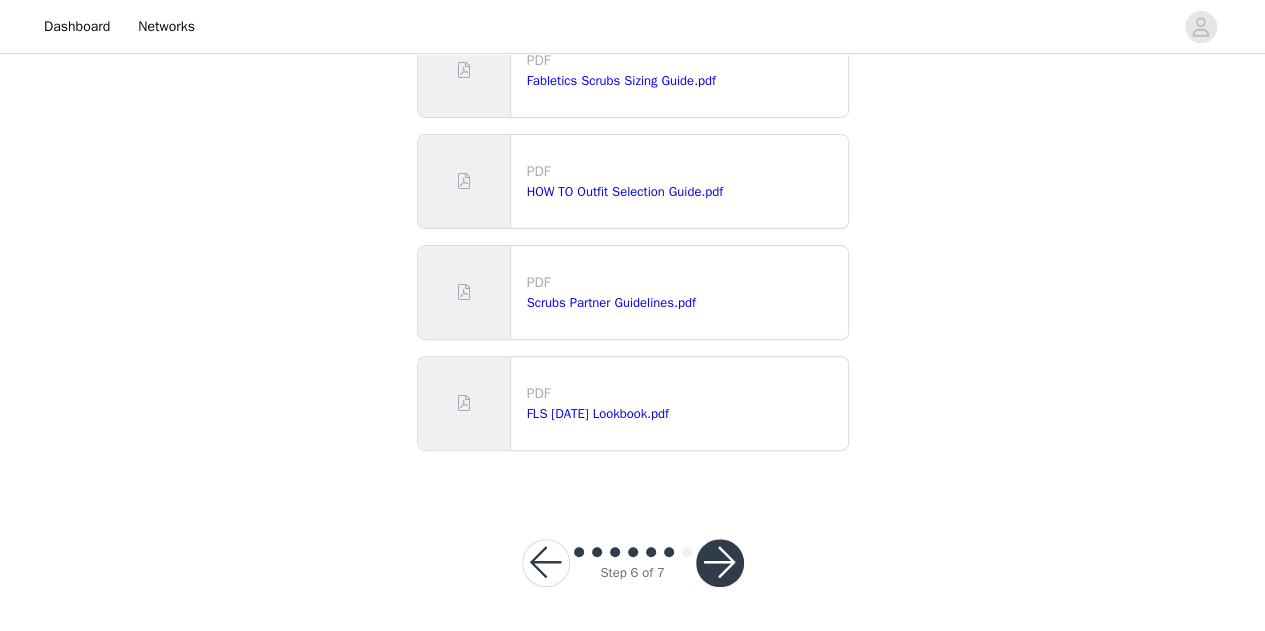 click at bounding box center [720, 563] 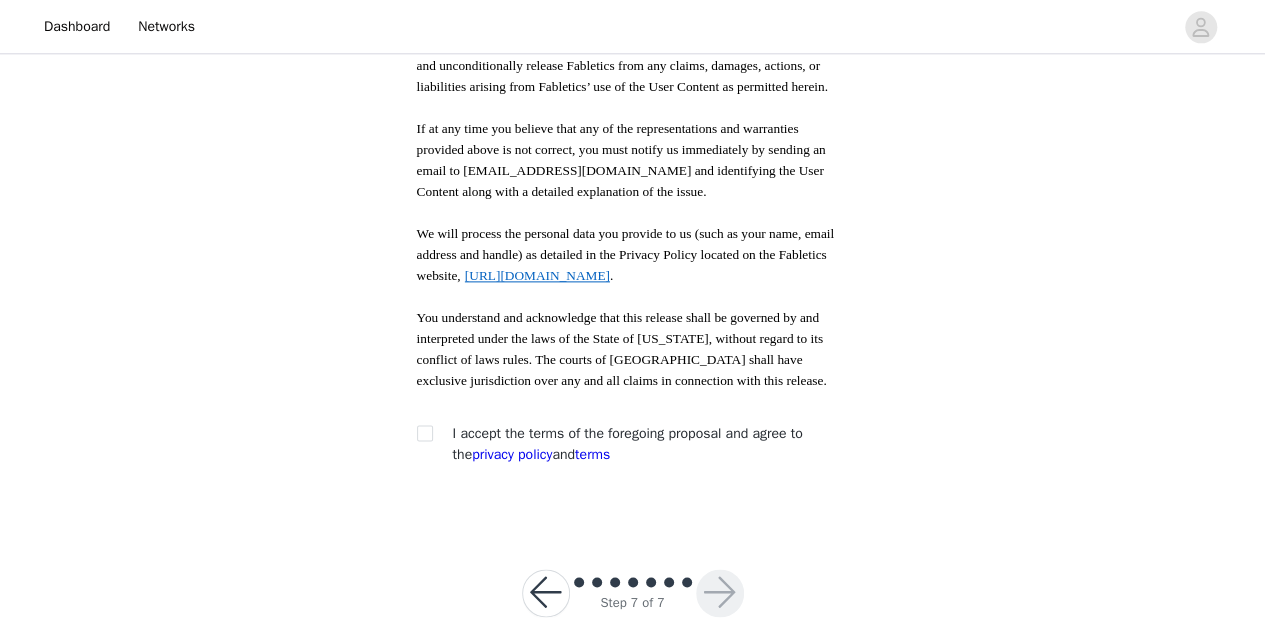 scroll, scrollTop: 1193, scrollLeft: 0, axis: vertical 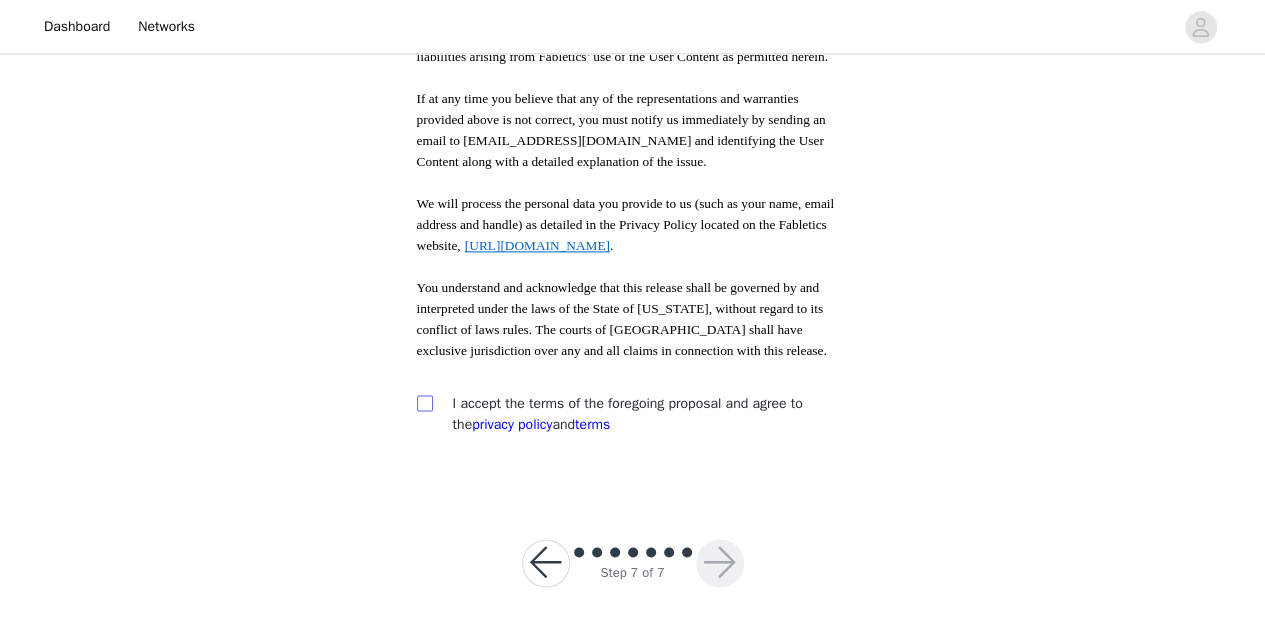 click at bounding box center [424, 402] 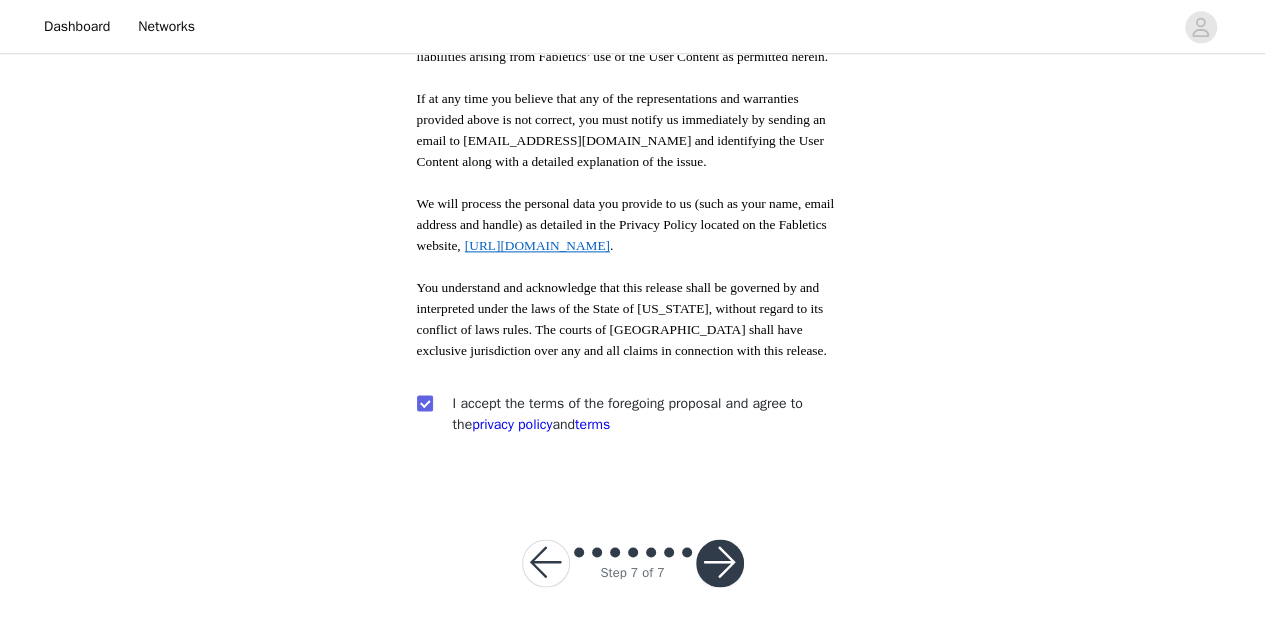 click at bounding box center [720, 563] 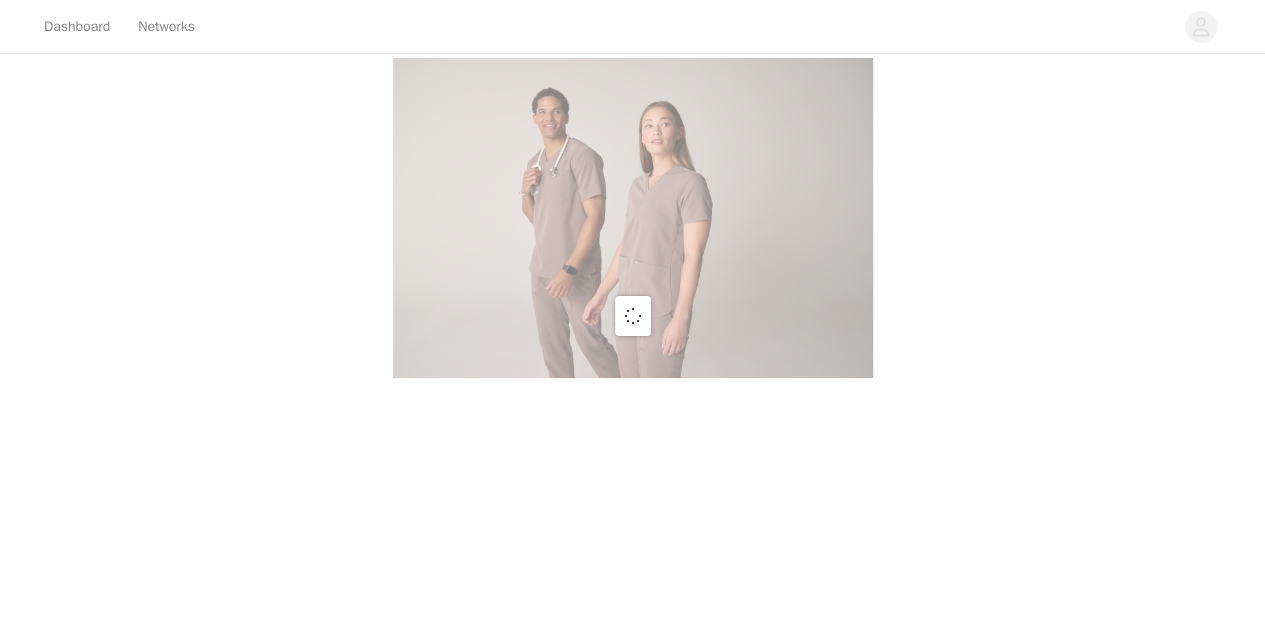 scroll, scrollTop: 0, scrollLeft: 0, axis: both 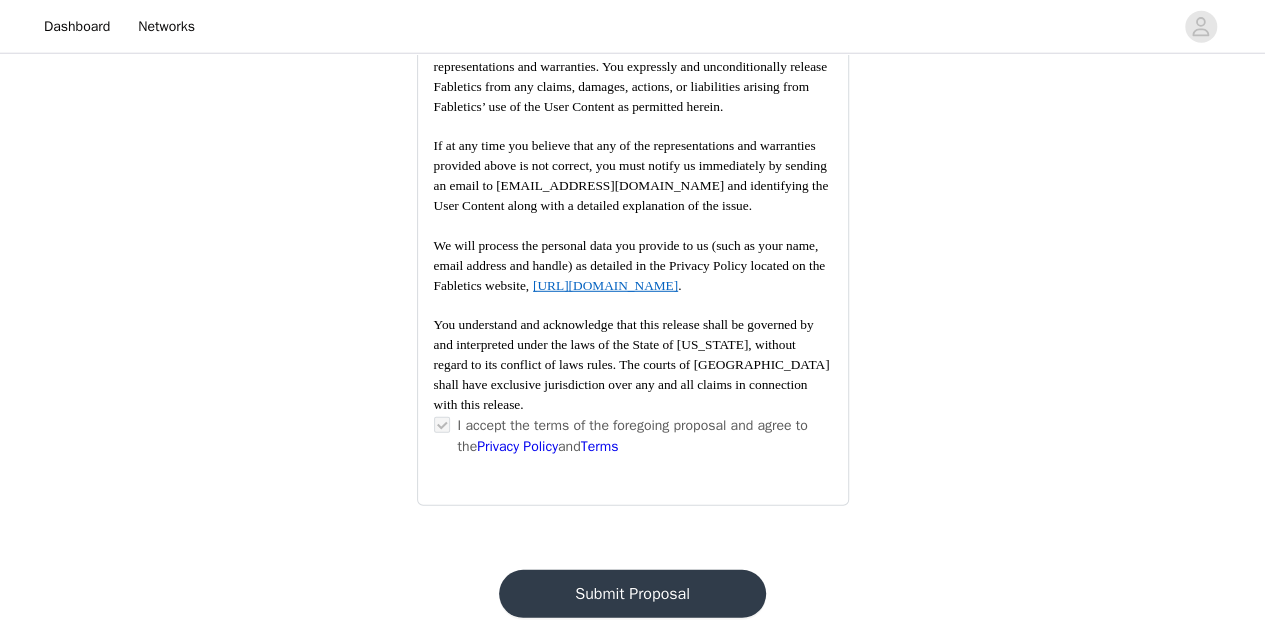 click on "Submit Proposal" at bounding box center [632, 594] 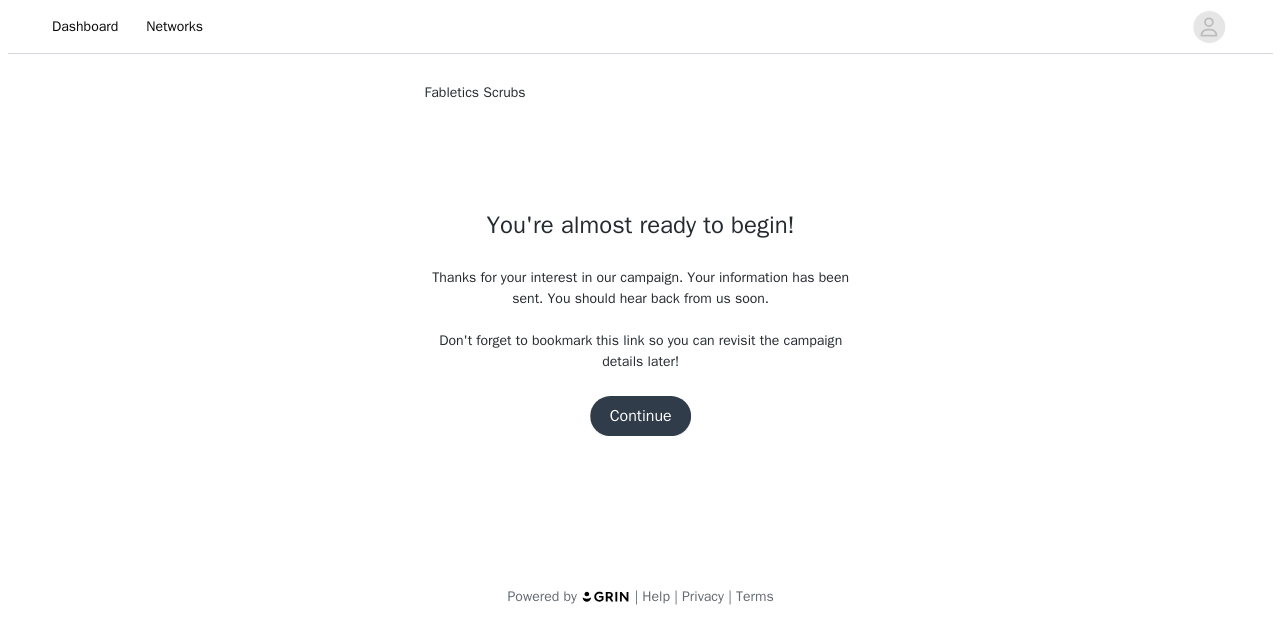 scroll, scrollTop: 0, scrollLeft: 0, axis: both 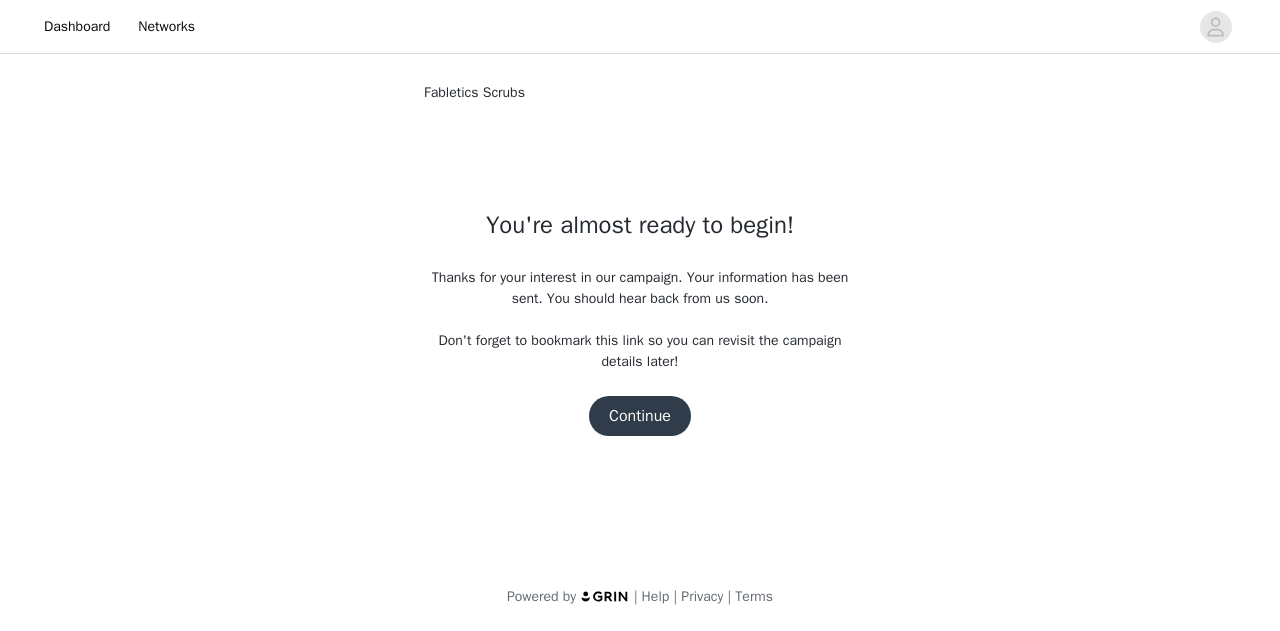 click on "Continue" at bounding box center (640, 416) 